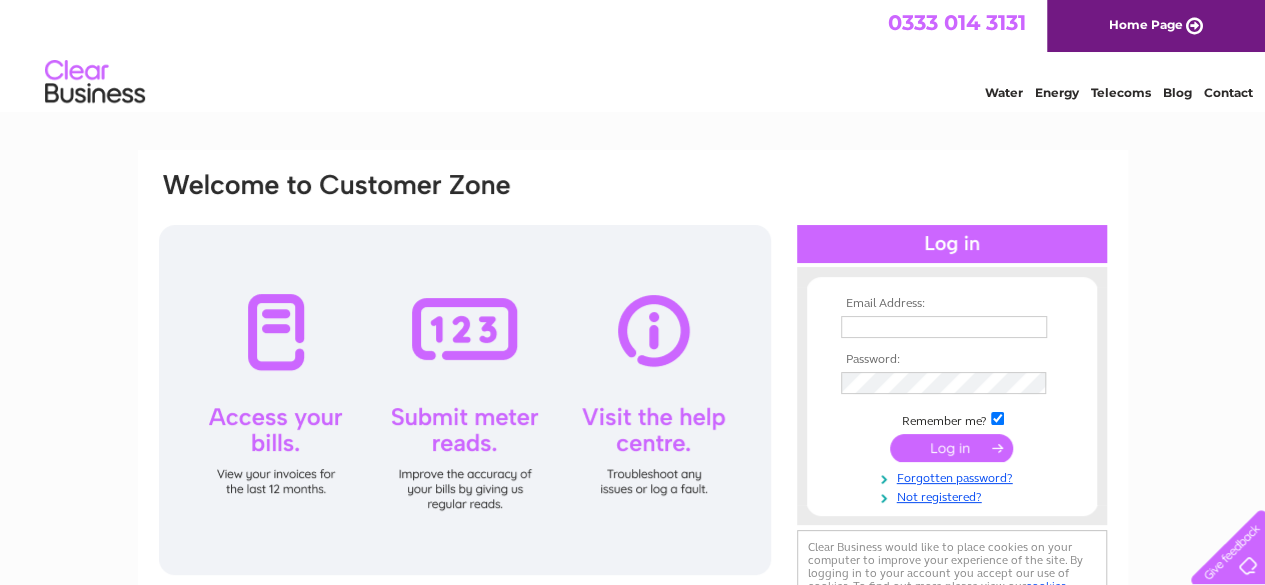 scroll, scrollTop: 0, scrollLeft: 0, axis: both 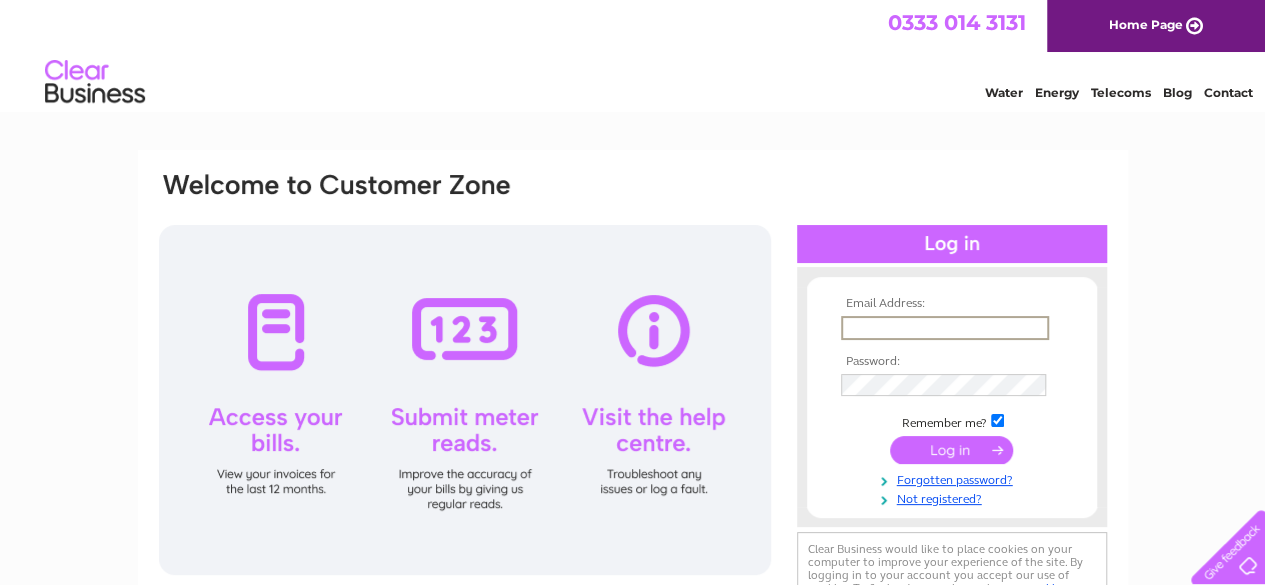click at bounding box center (945, 328) 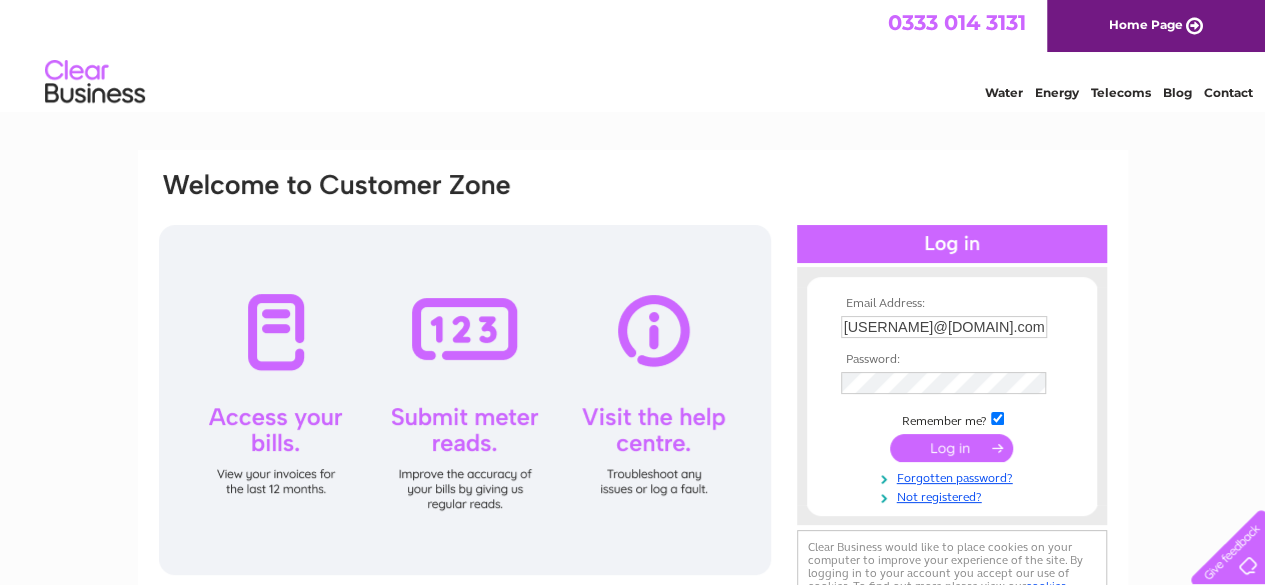 click at bounding box center [951, 448] 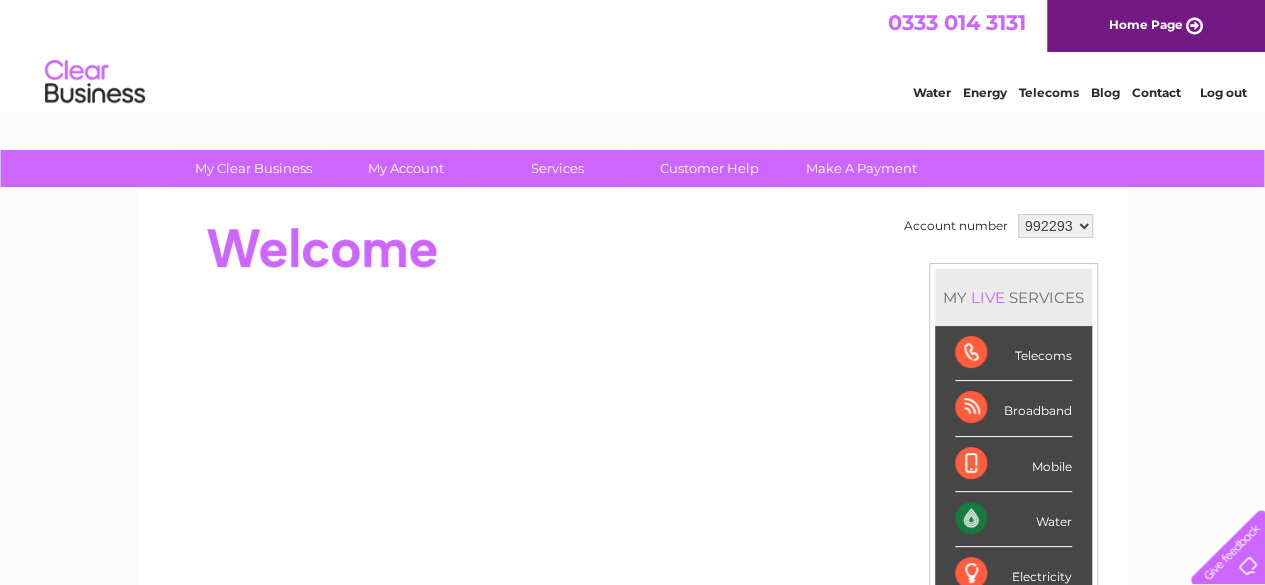 scroll, scrollTop: 0, scrollLeft: 0, axis: both 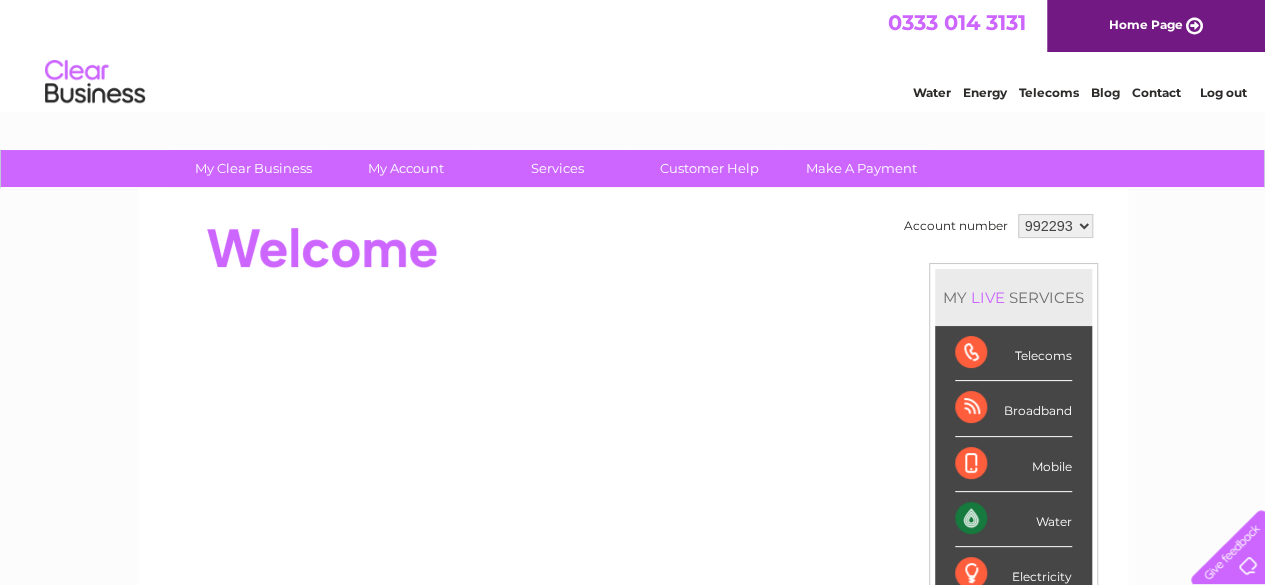 click on "Water" at bounding box center [932, 92] 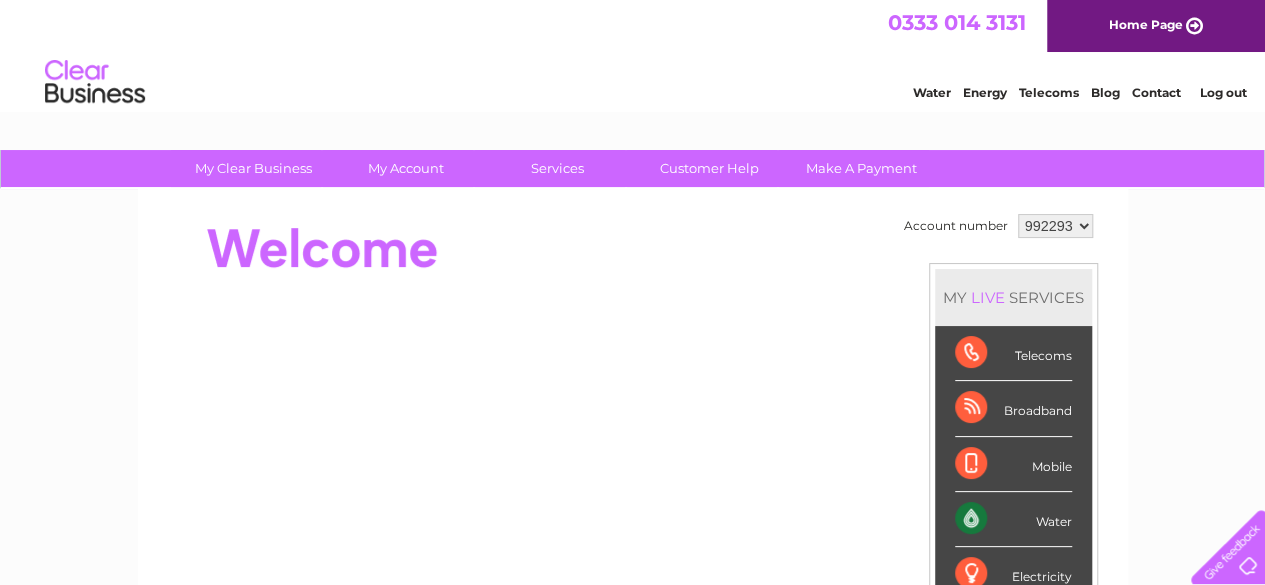 scroll, scrollTop: 0, scrollLeft: 0, axis: both 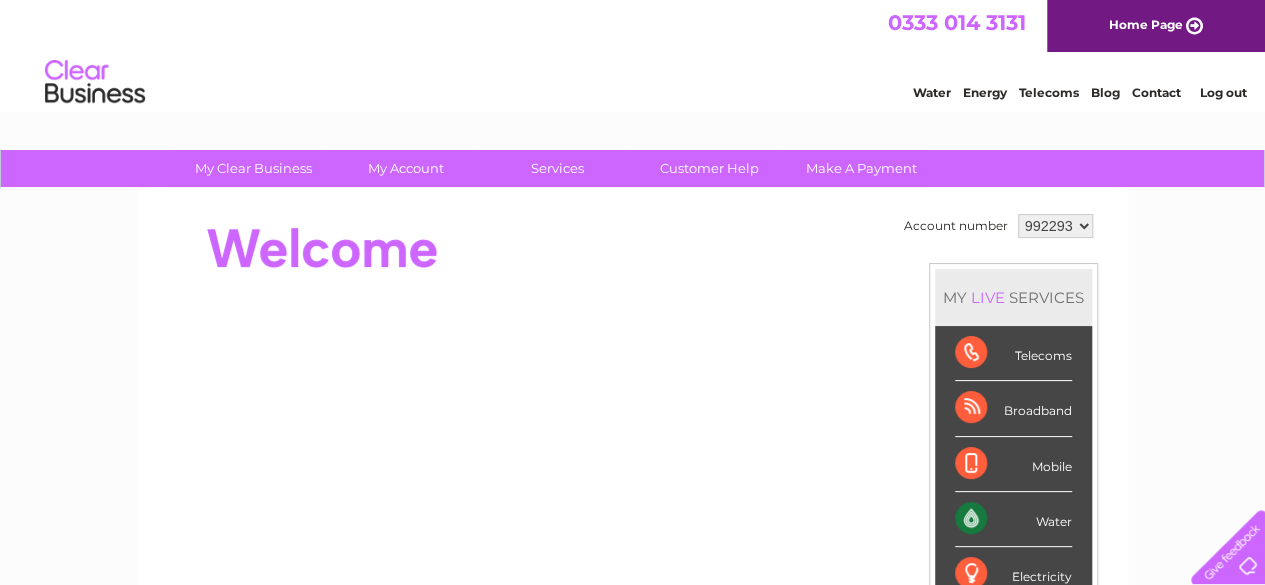 click on "Water" at bounding box center (1013, 519) 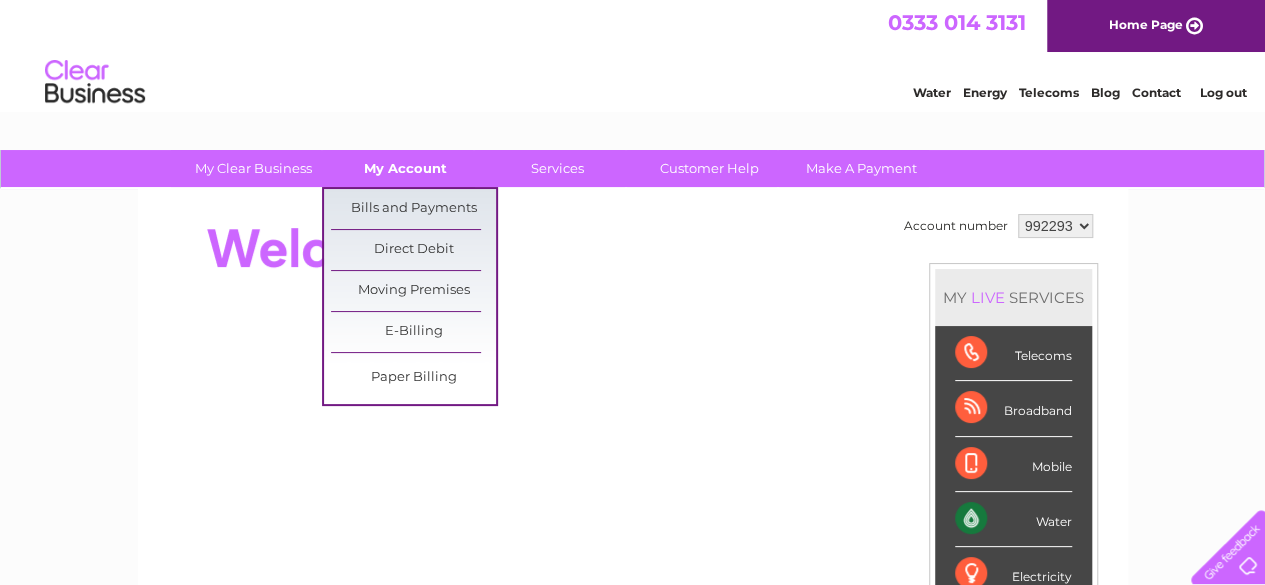 click on "My Account" at bounding box center (405, 168) 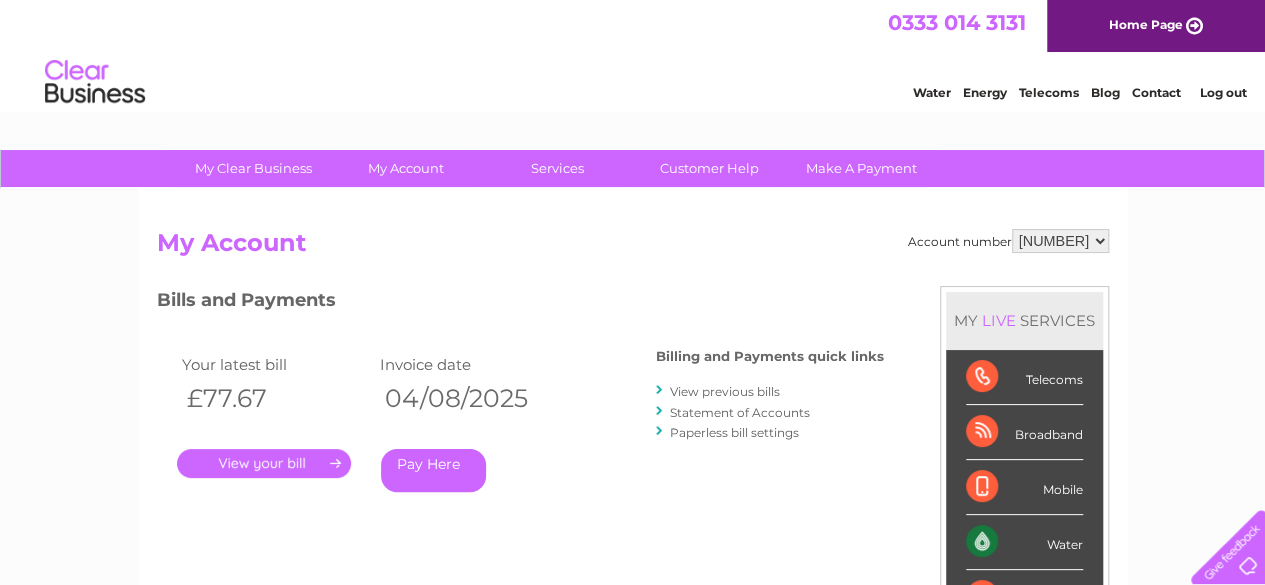 scroll, scrollTop: 0, scrollLeft: 0, axis: both 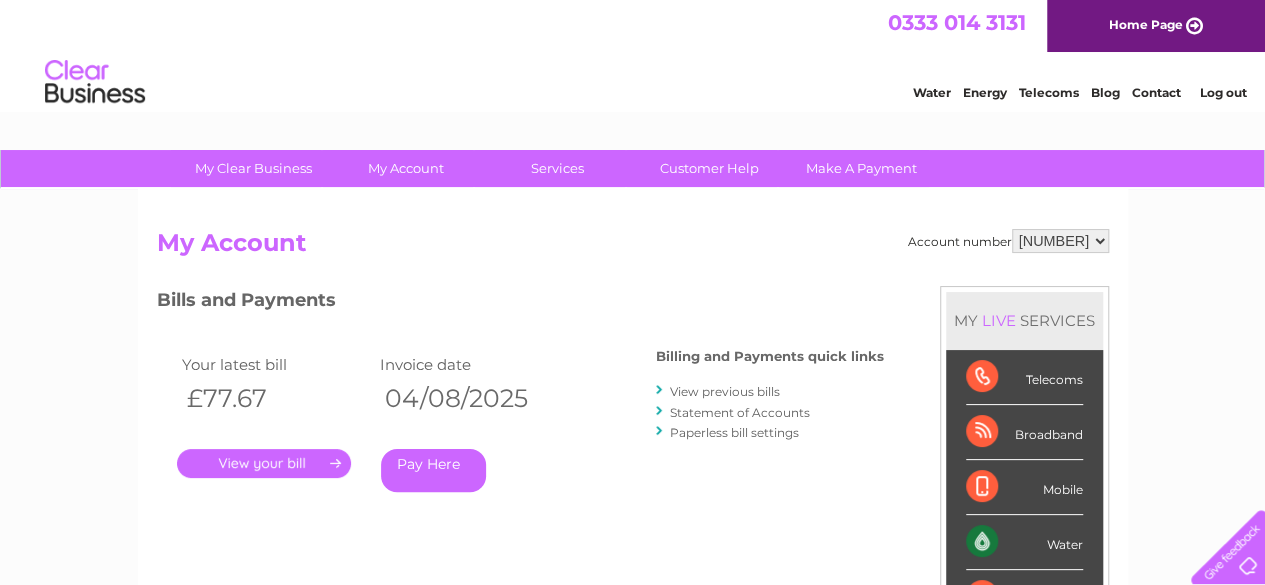 click on "View previous bills" at bounding box center (725, 391) 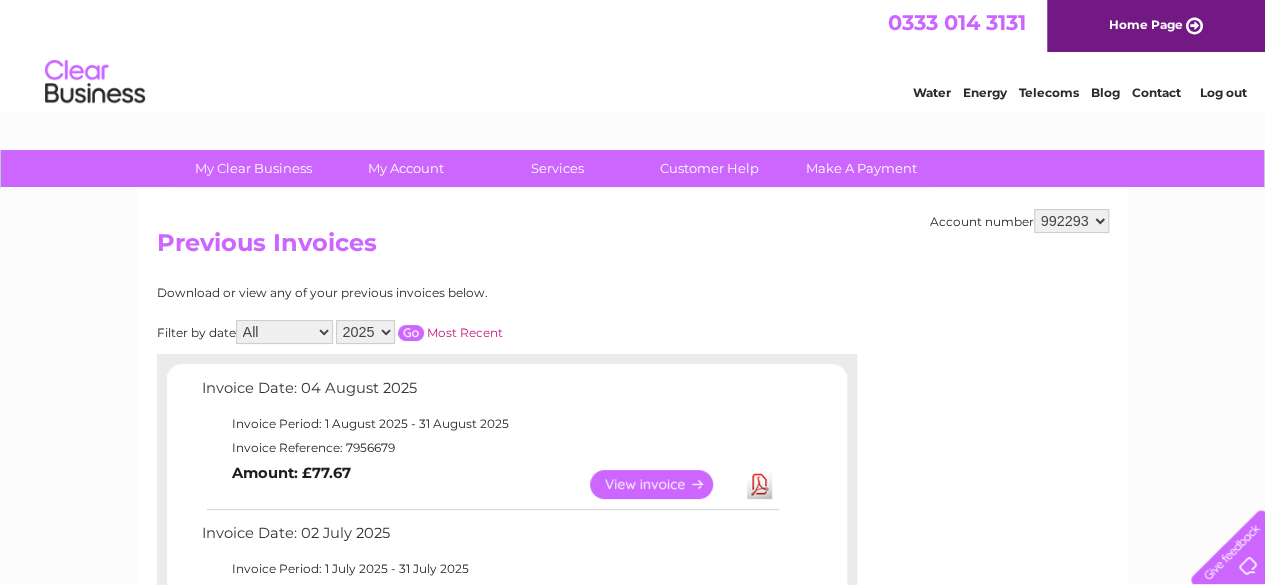 scroll, scrollTop: 0, scrollLeft: 0, axis: both 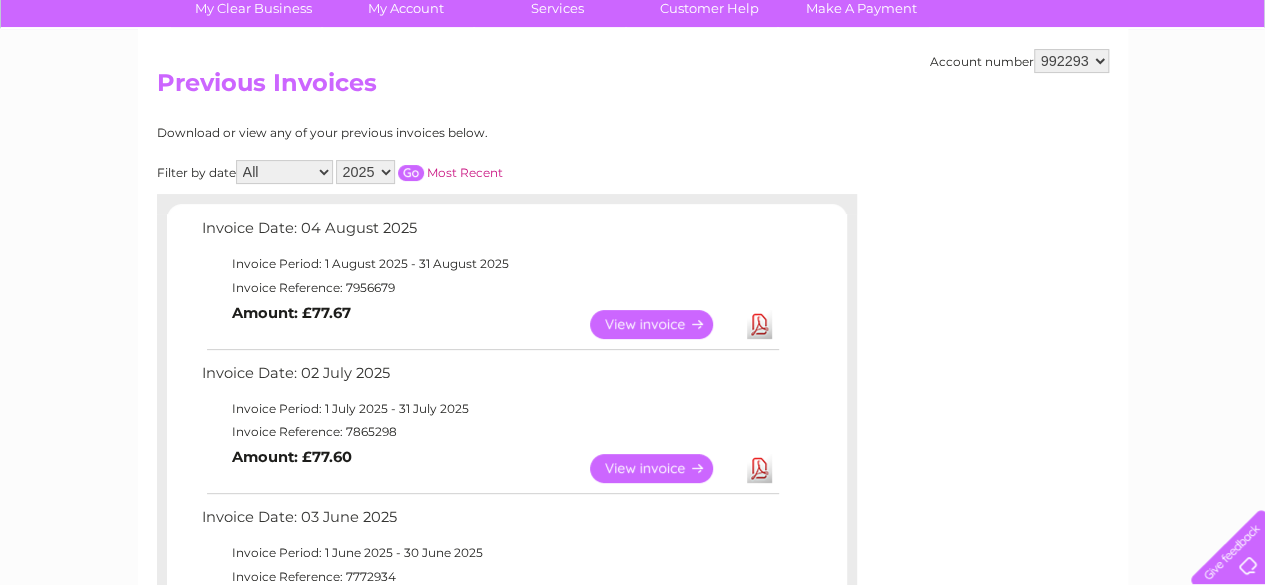 click on "View" at bounding box center [663, 324] 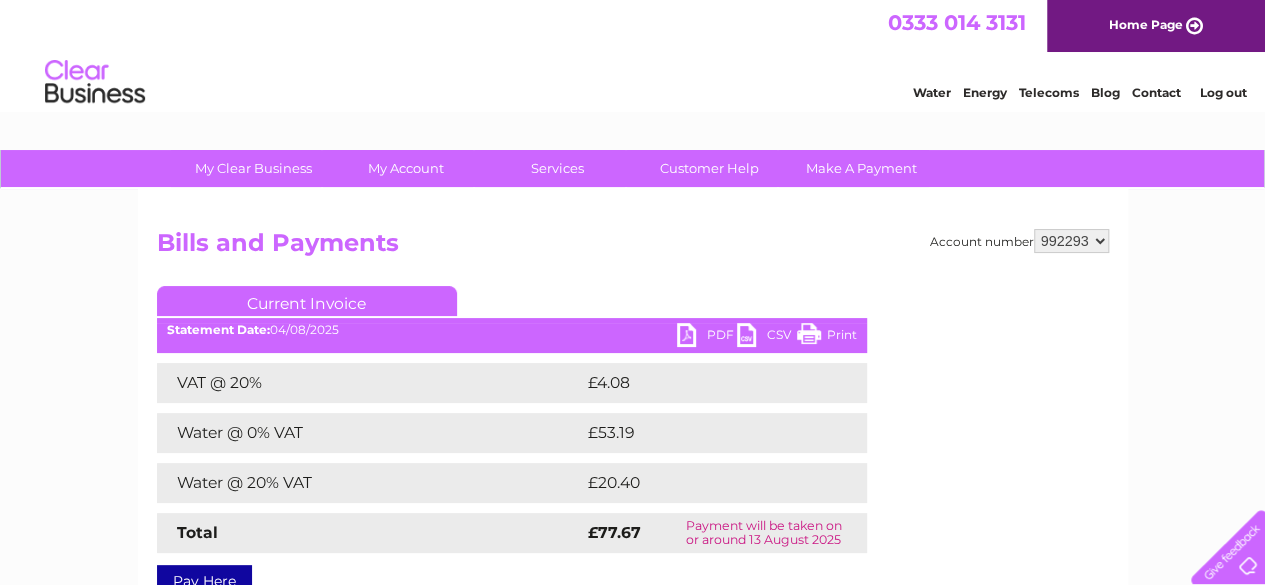 scroll, scrollTop: 0, scrollLeft: 0, axis: both 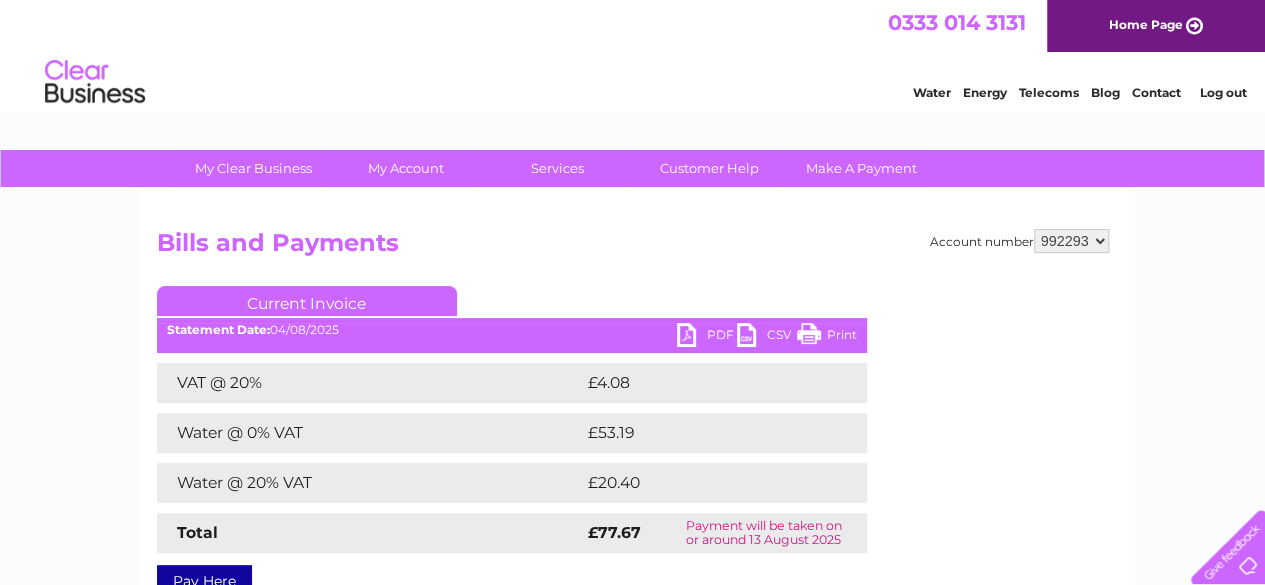 click on "CSV" at bounding box center (767, 337) 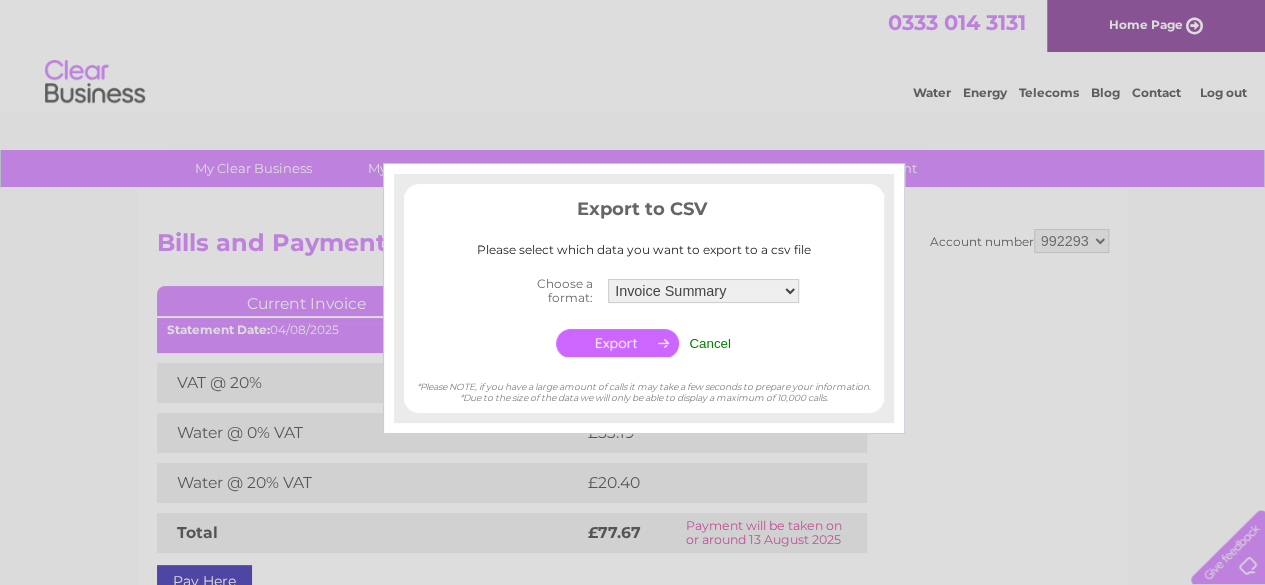 click at bounding box center (632, 292) 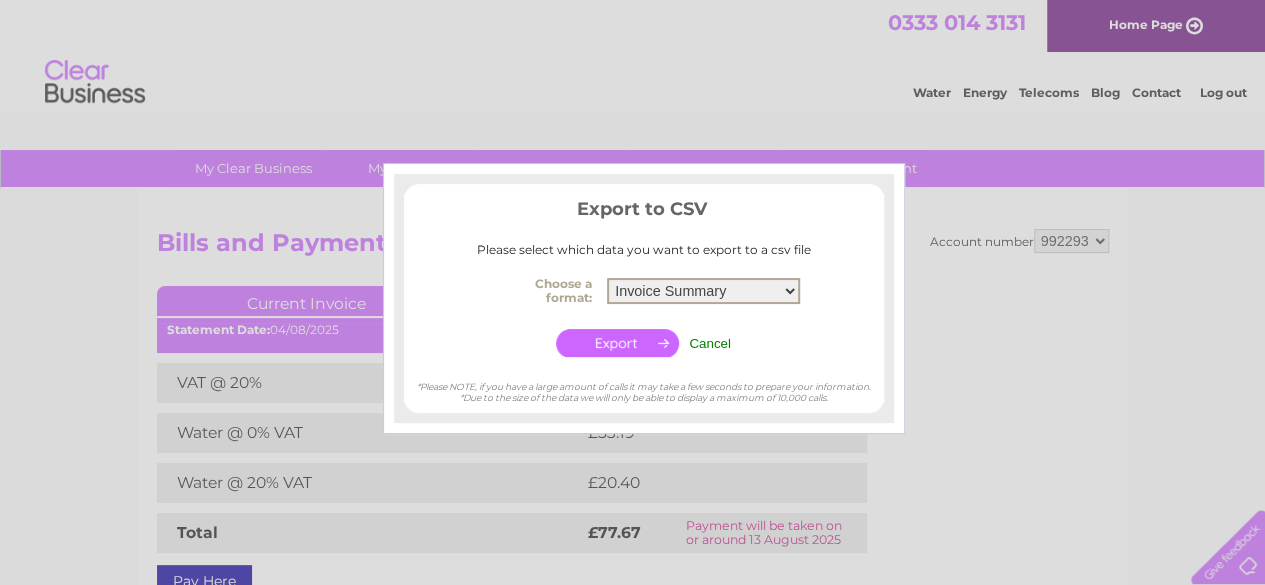 click on "Invoice Summary
Service Charge Summary" at bounding box center (703, 291) 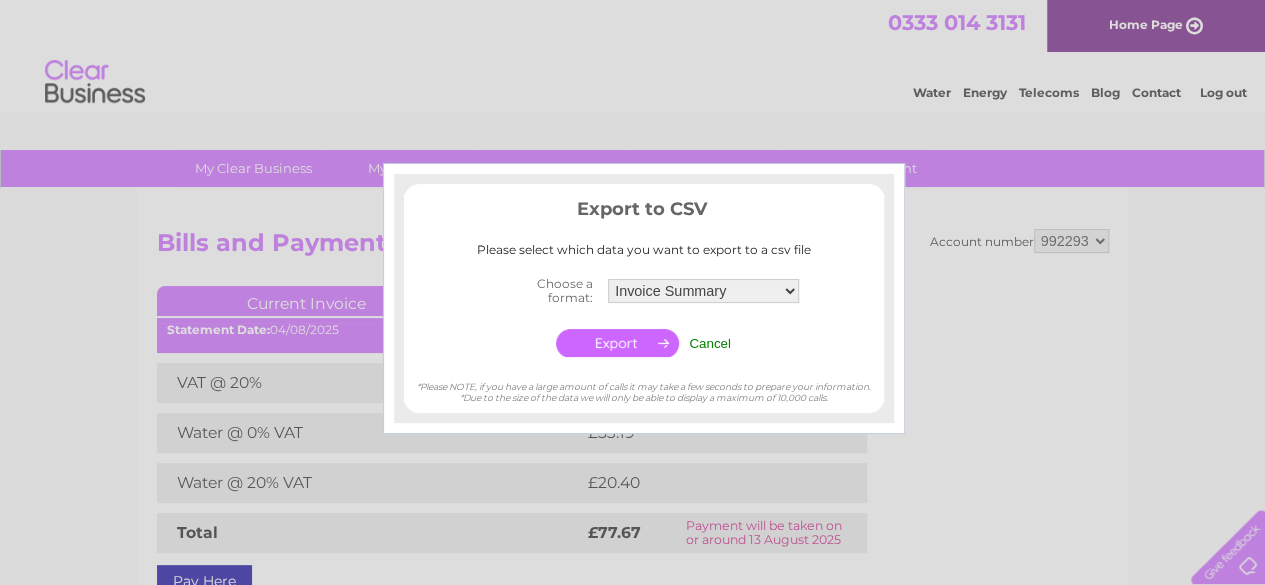 click at bounding box center (632, 292) 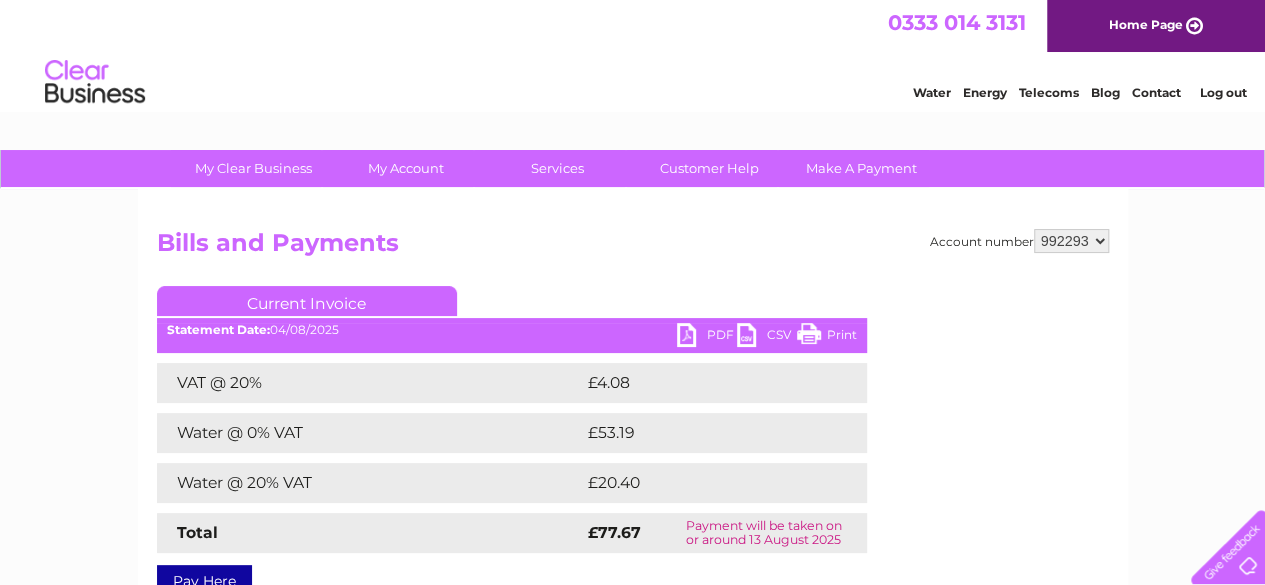 click on "PDF" at bounding box center (707, 337) 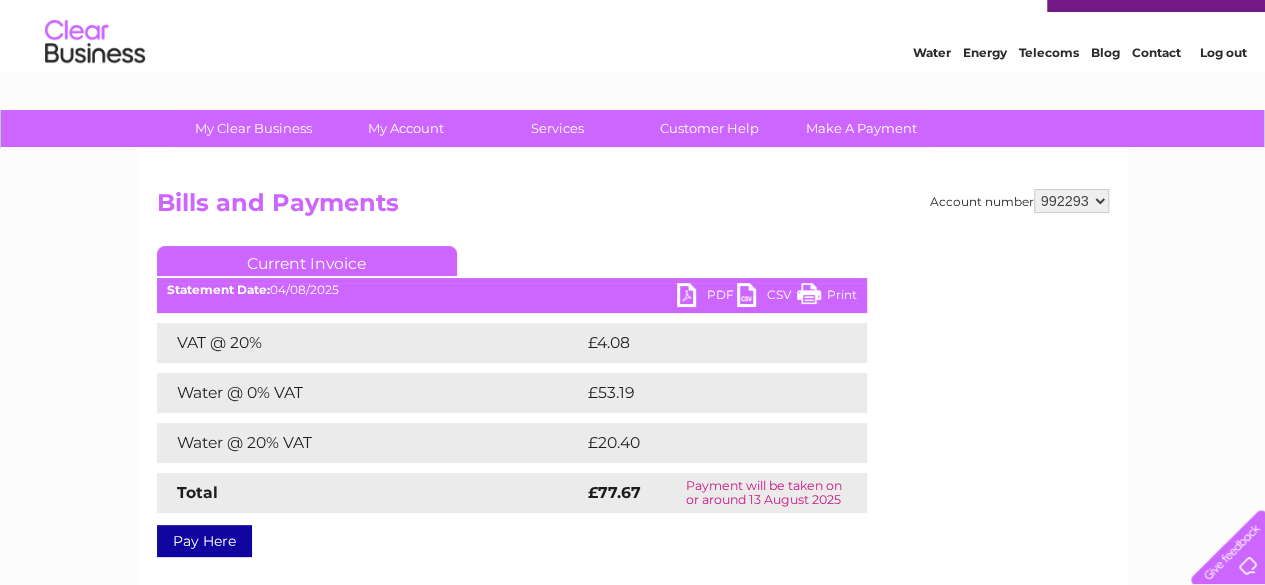 scroll, scrollTop: 133, scrollLeft: 0, axis: vertical 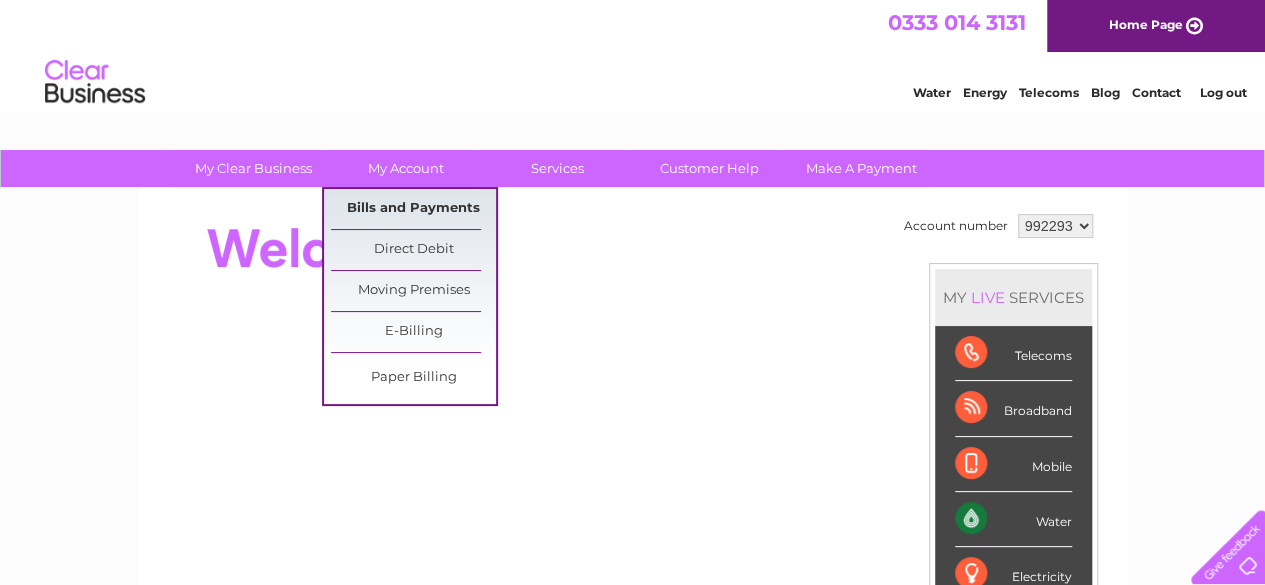click on "Bills and Payments" at bounding box center [413, 209] 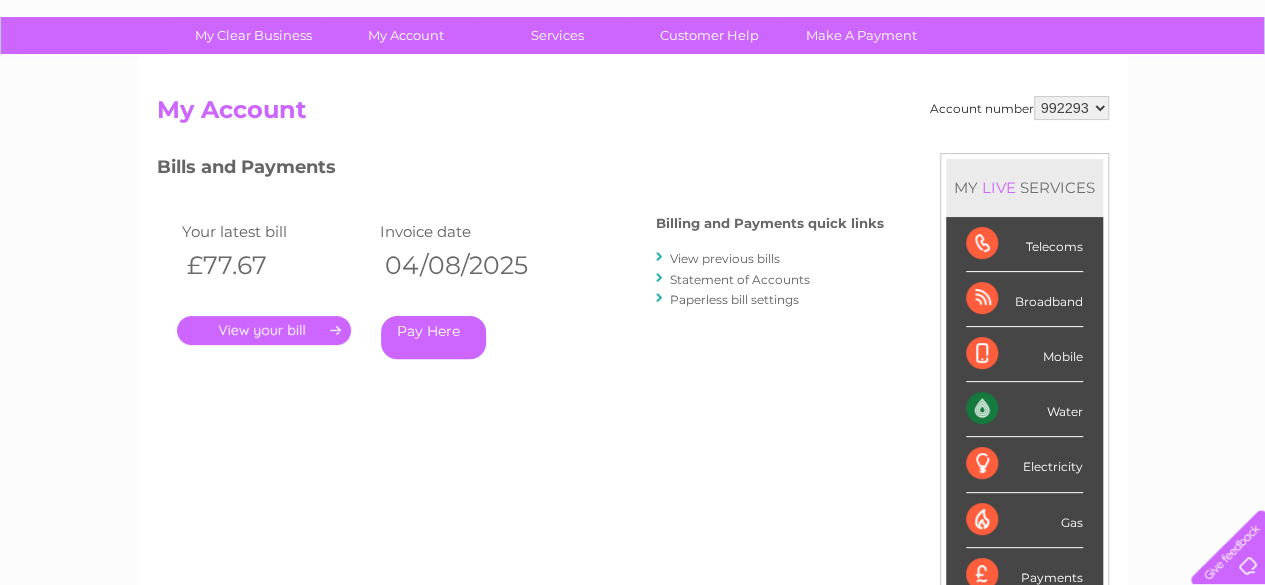 scroll, scrollTop: 0, scrollLeft: 0, axis: both 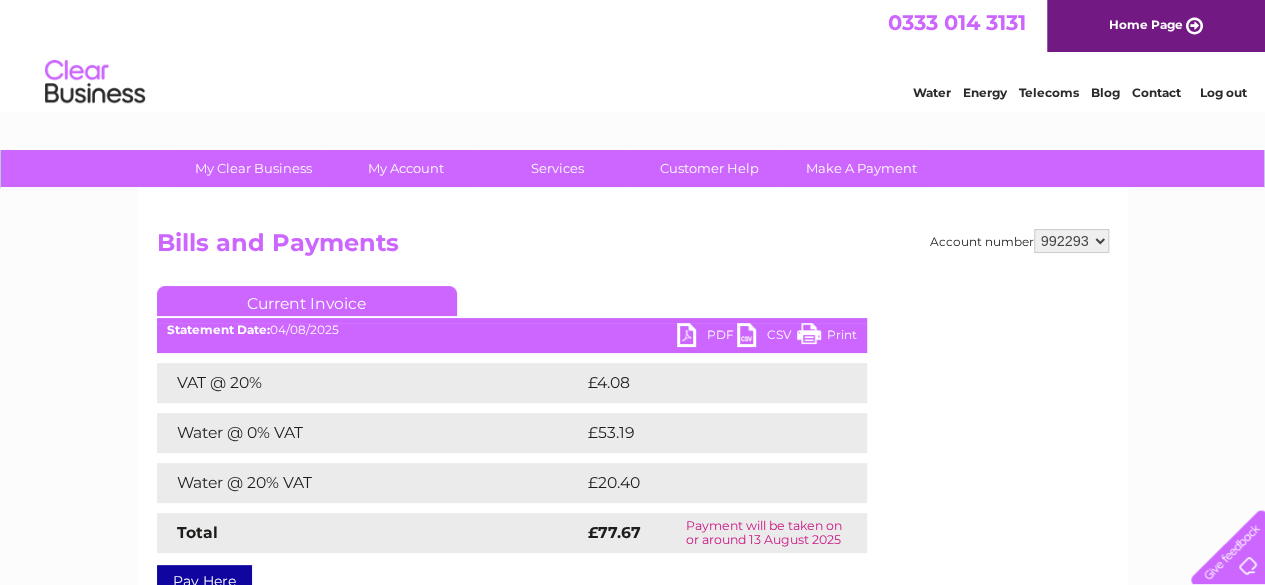 click on "PDF" at bounding box center (707, 337) 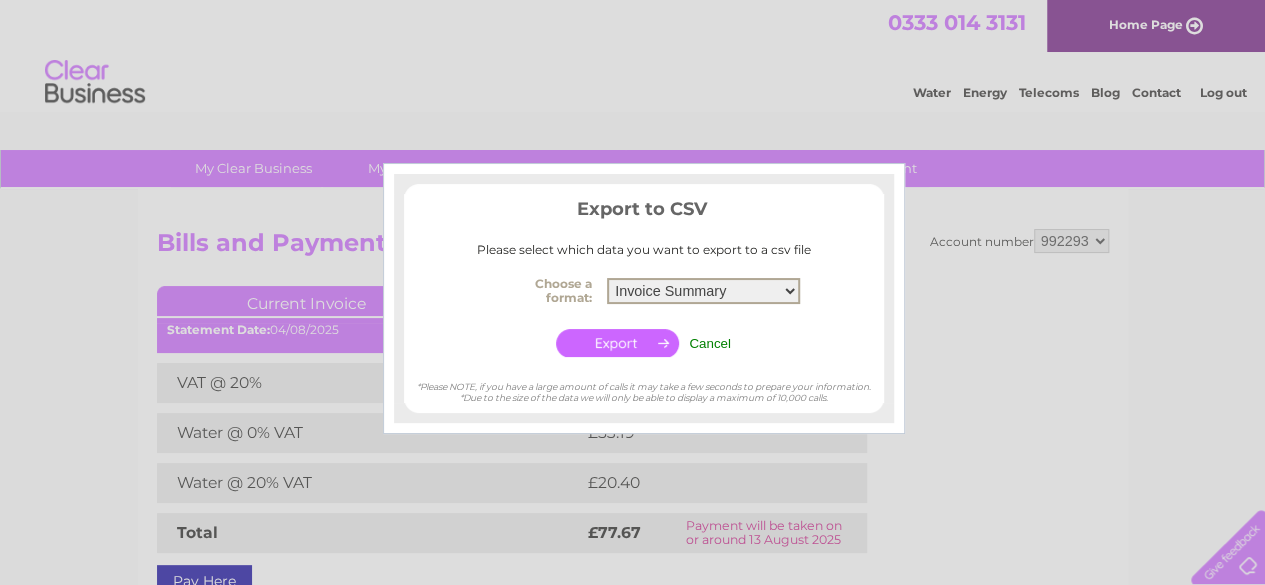 click on "Invoice Summary
Service Charge Summary" at bounding box center (703, 291) 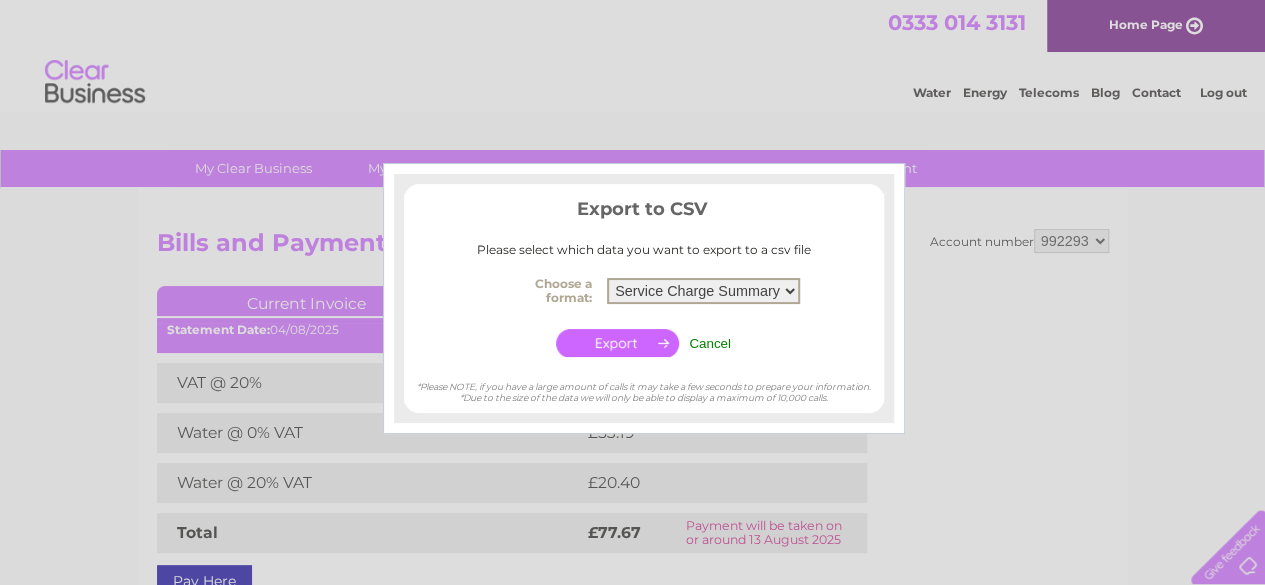 click on "Invoice Summary
Service Charge Summary" at bounding box center (703, 291) 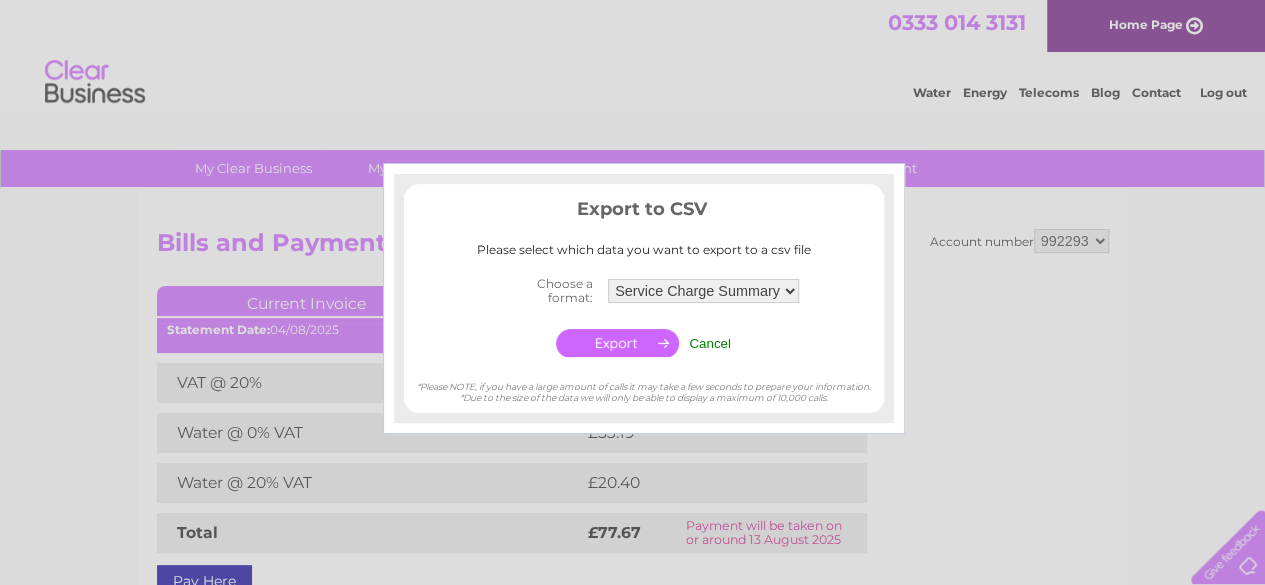 click at bounding box center (617, 343) 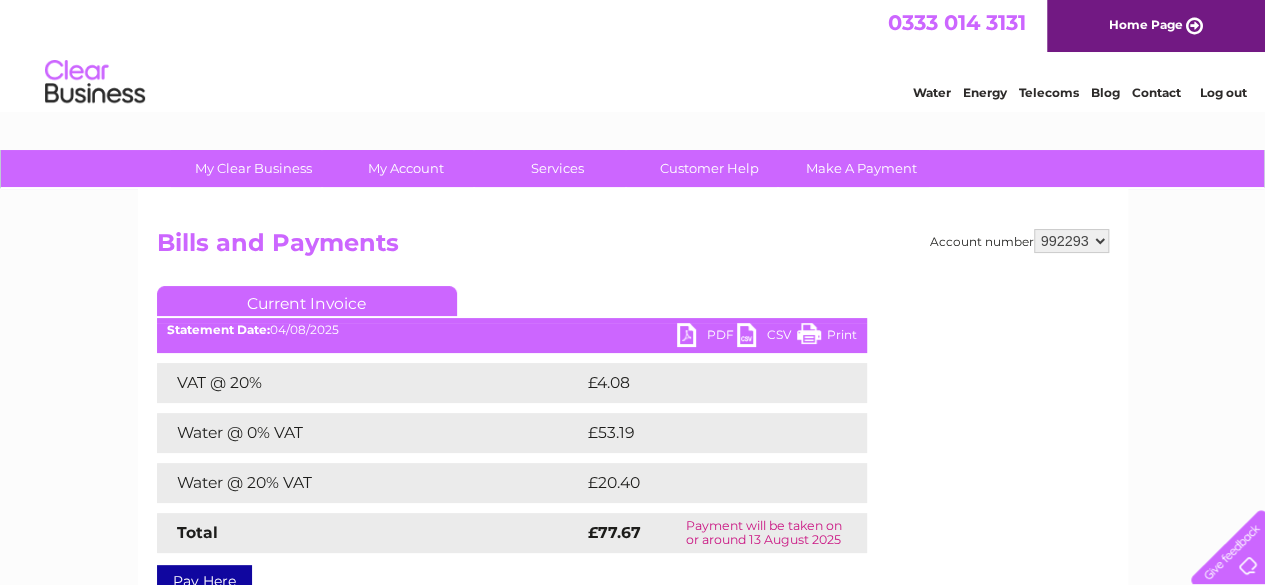 click on "CSV" at bounding box center (767, 337) 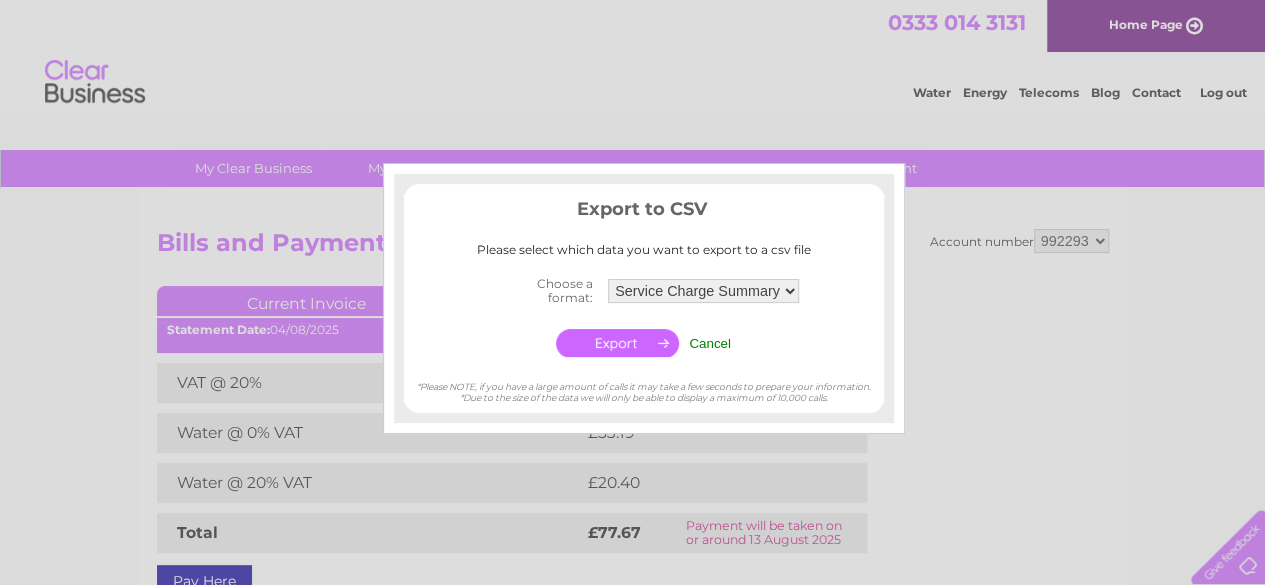 click at bounding box center (632, 292) 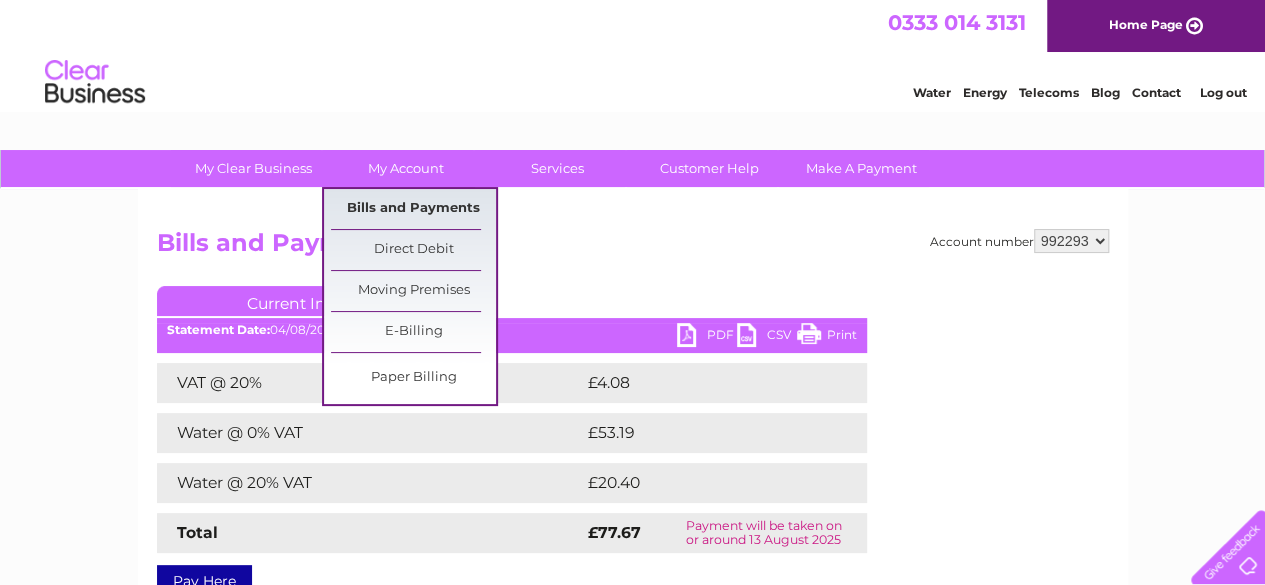 click on "Bills and Payments" at bounding box center (413, 209) 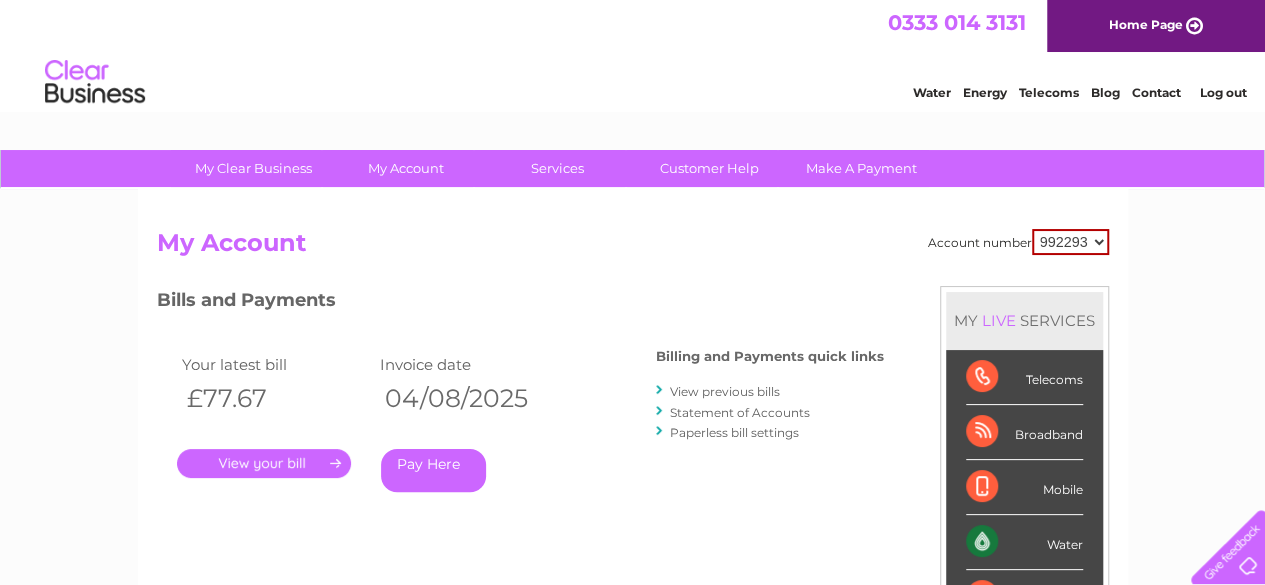 scroll, scrollTop: 0, scrollLeft: 0, axis: both 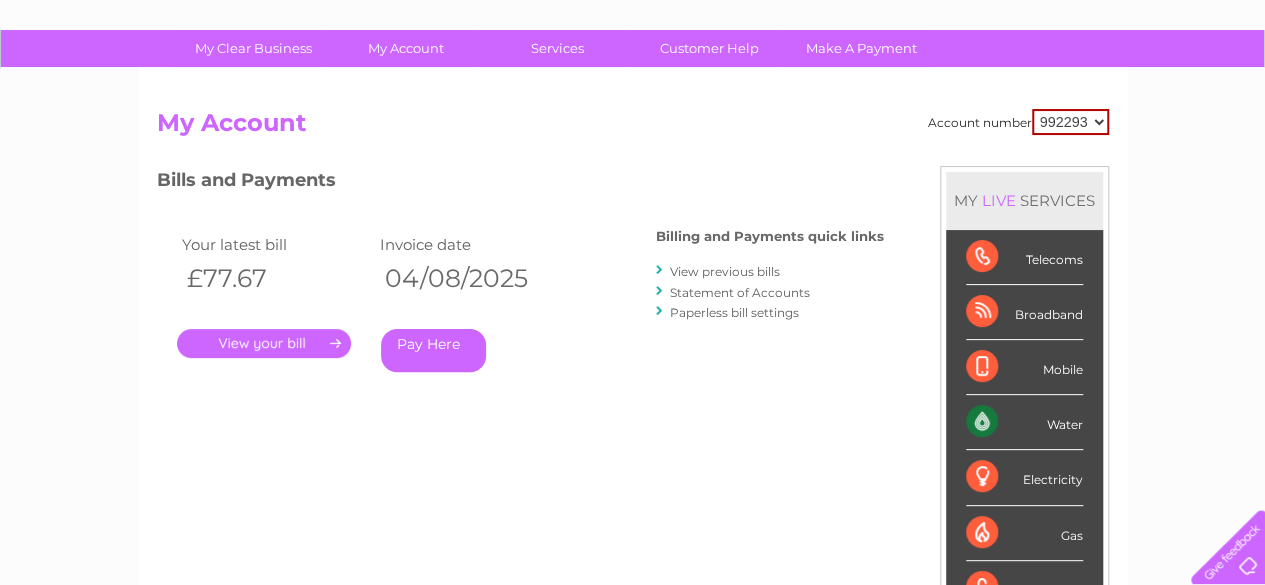 click on "View previous bills" at bounding box center (725, 271) 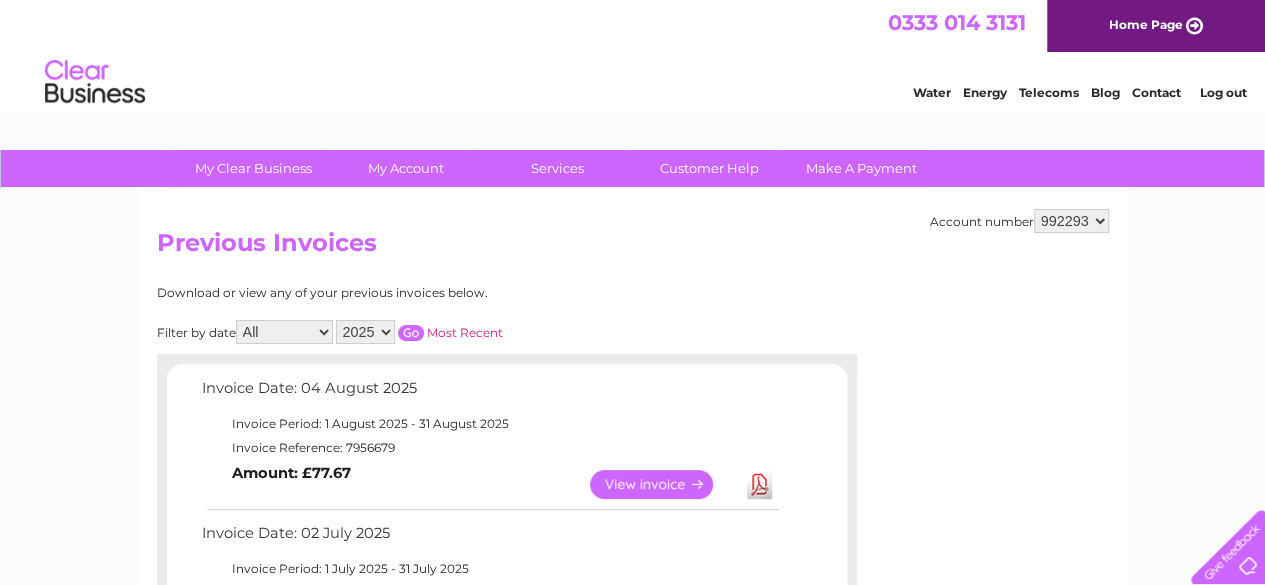 scroll, scrollTop: 0, scrollLeft: 0, axis: both 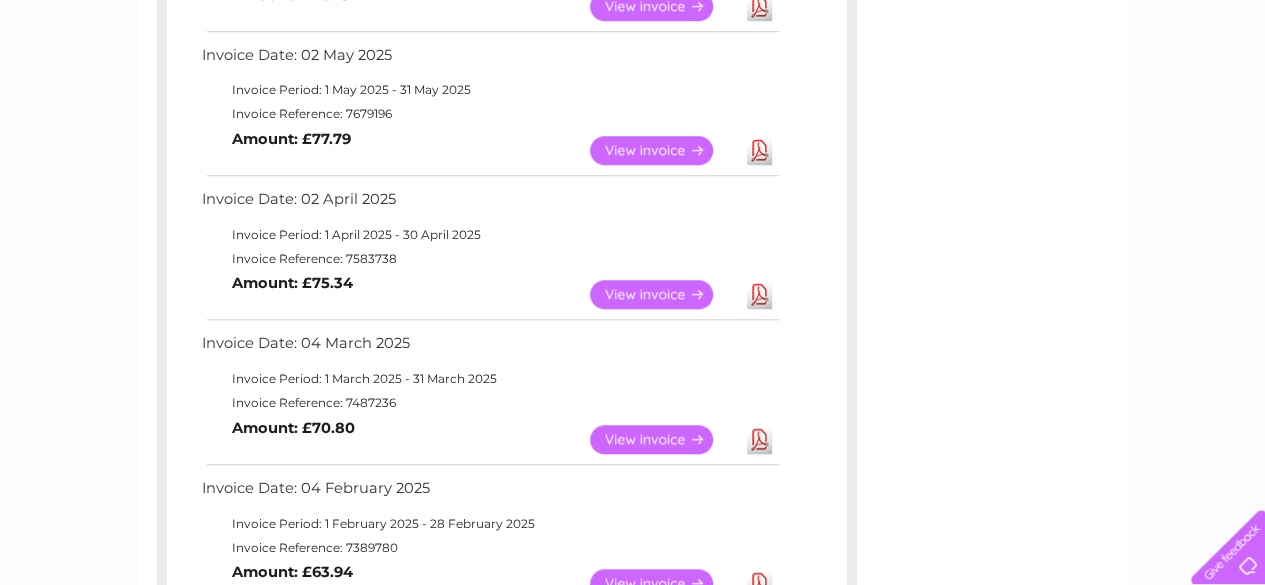 click on "Download" at bounding box center [759, 150] 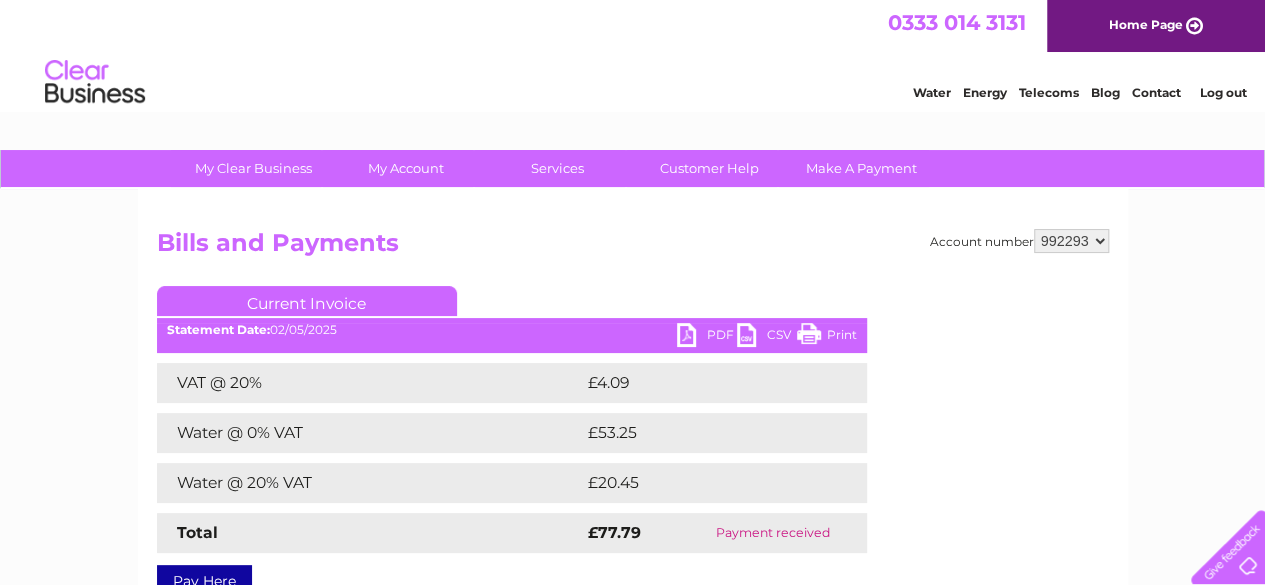 scroll, scrollTop: 0, scrollLeft: 0, axis: both 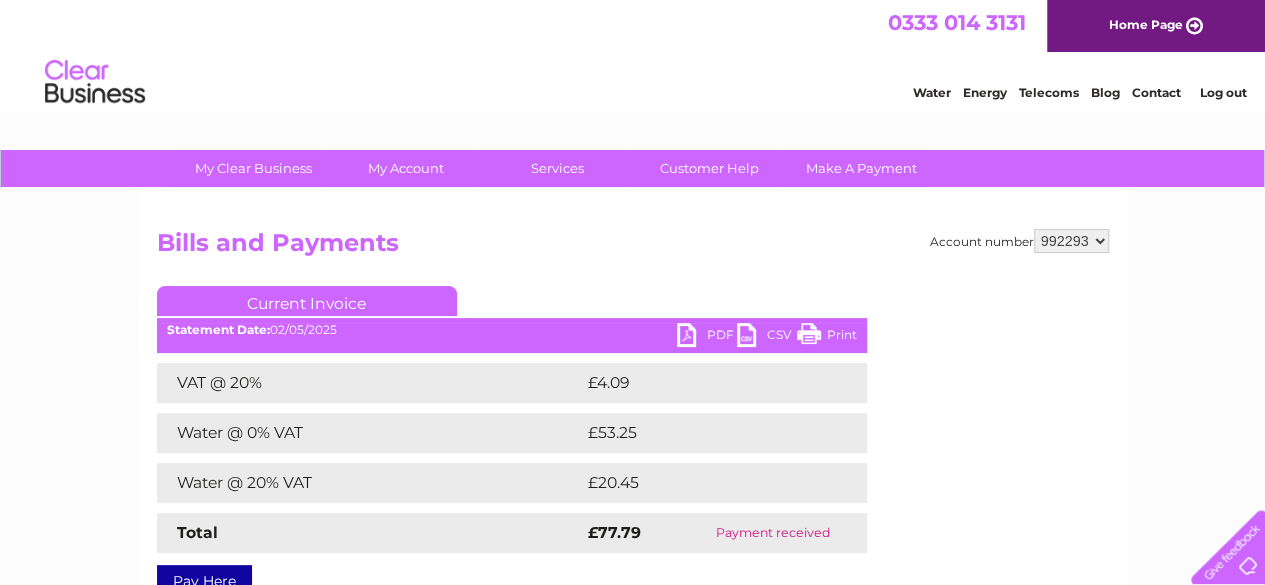 click on "CSV" at bounding box center (767, 337) 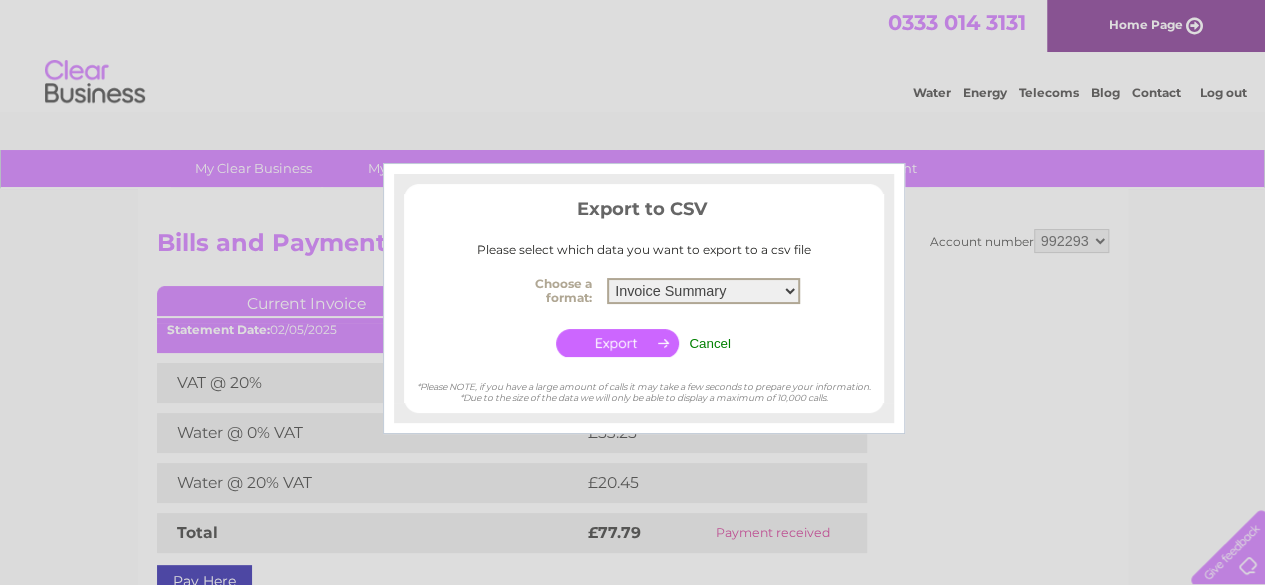 click on "Invoice Summary
Service Charge Summary" at bounding box center [703, 291] 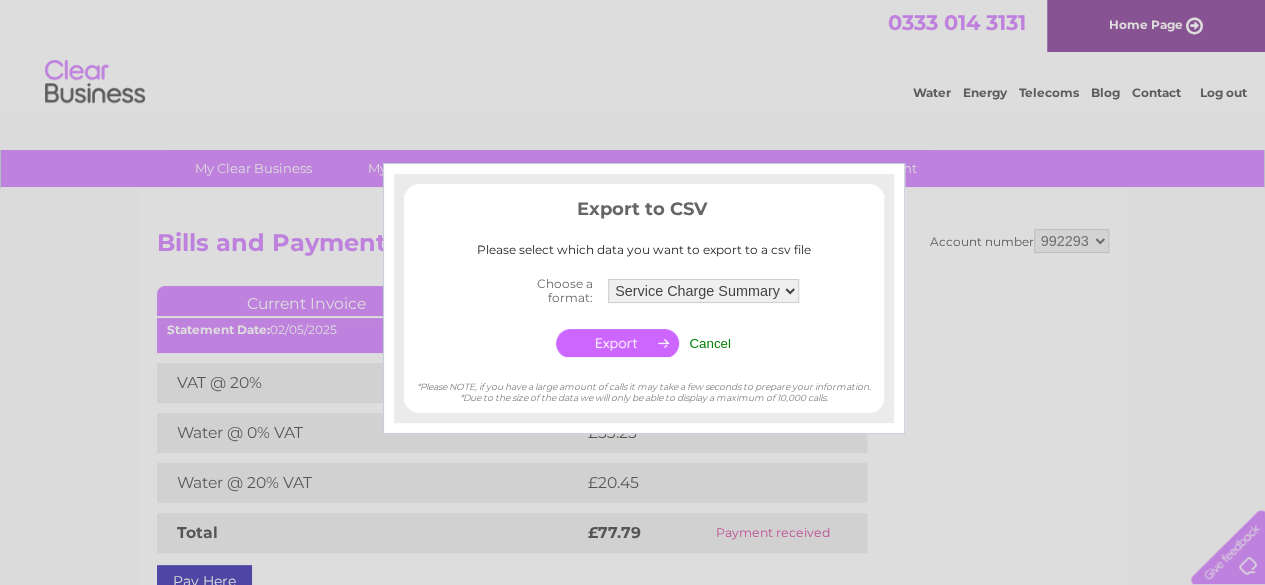 click at bounding box center [617, 343] 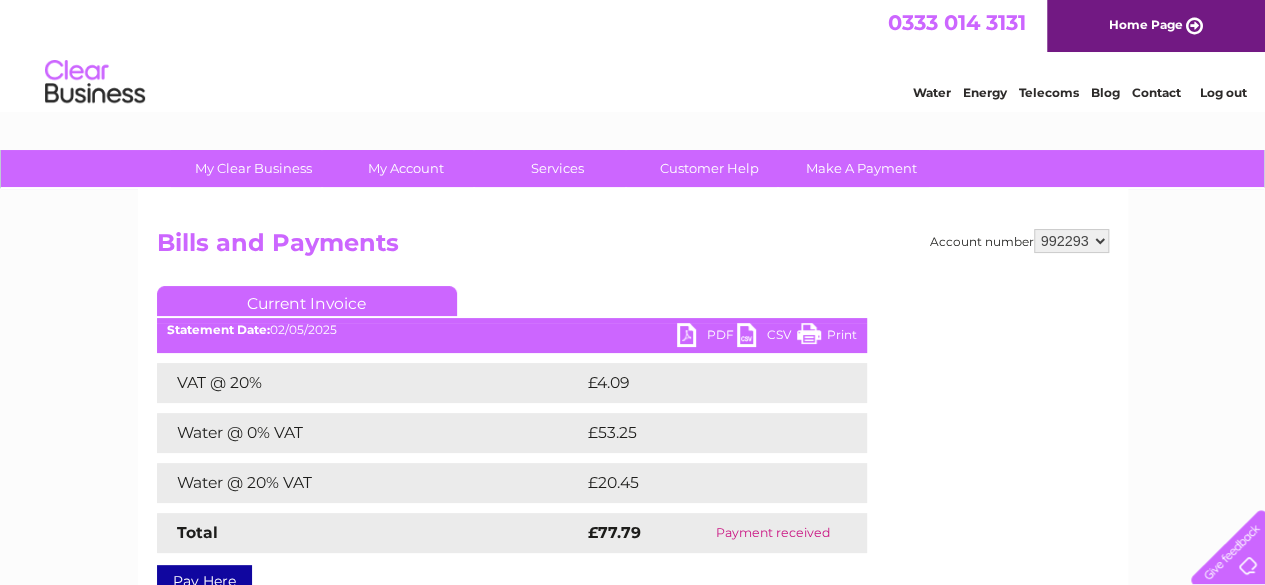 scroll, scrollTop: 512, scrollLeft: 0, axis: vertical 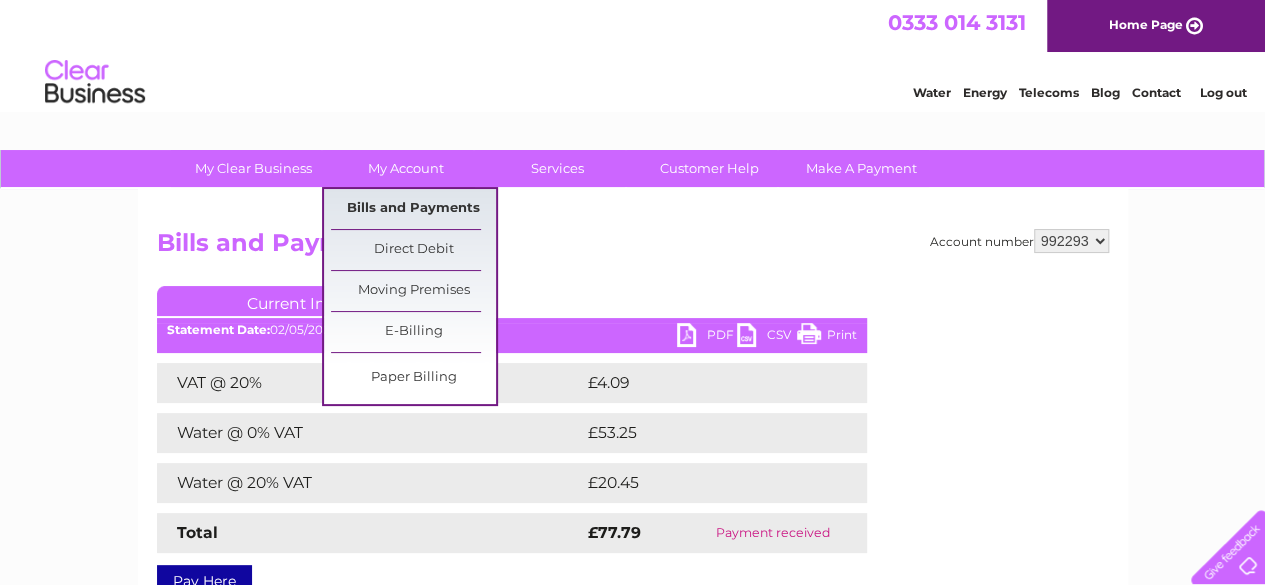 click on "Bills and Payments" at bounding box center [413, 209] 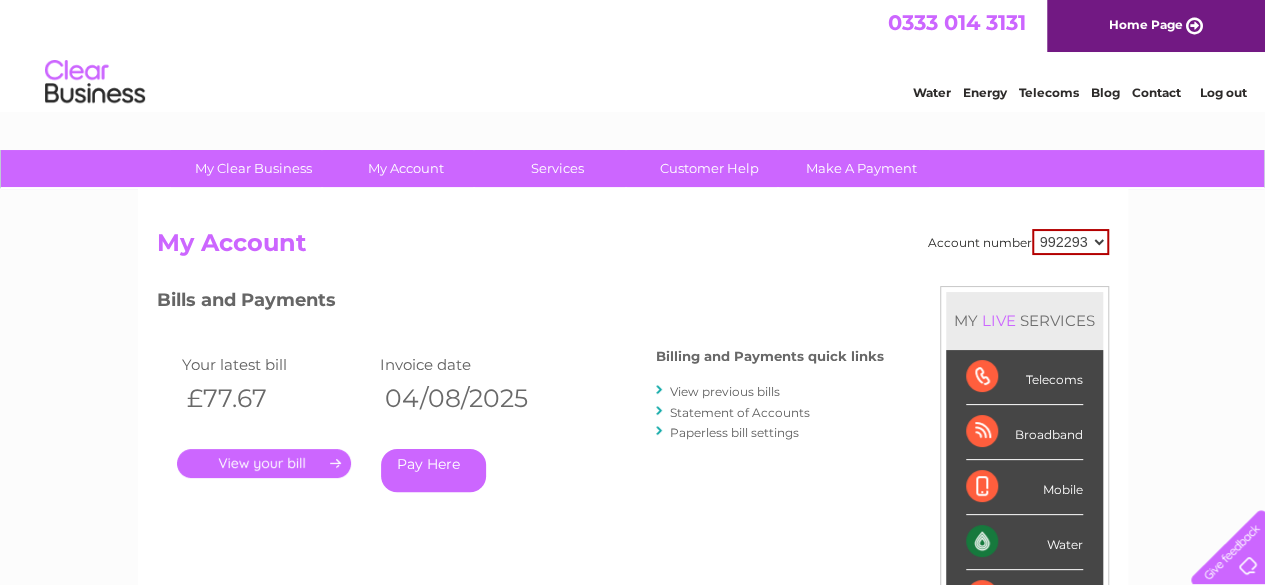 scroll, scrollTop: 0, scrollLeft: 0, axis: both 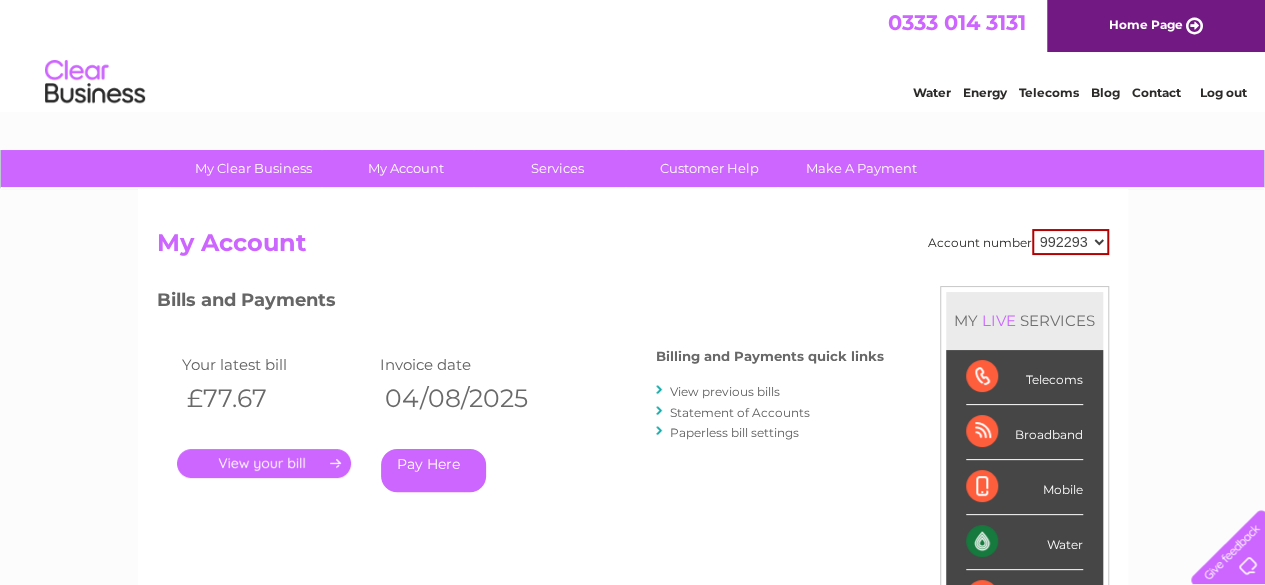 click on "View previous bills" at bounding box center (725, 391) 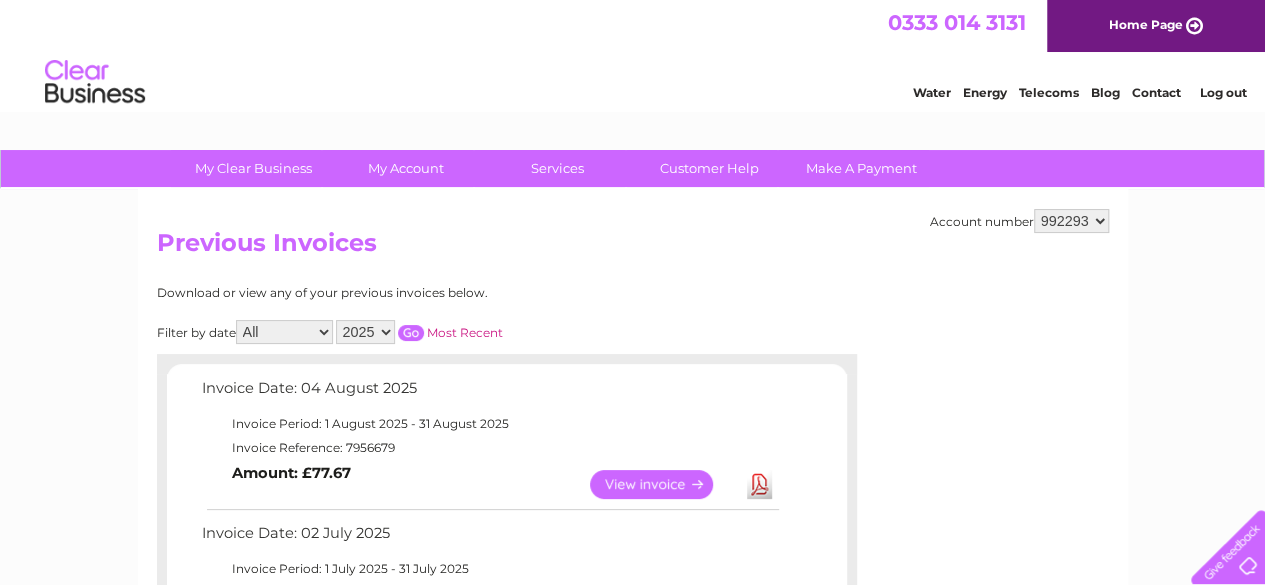 scroll, scrollTop: 0, scrollLeft: 0, axis: both 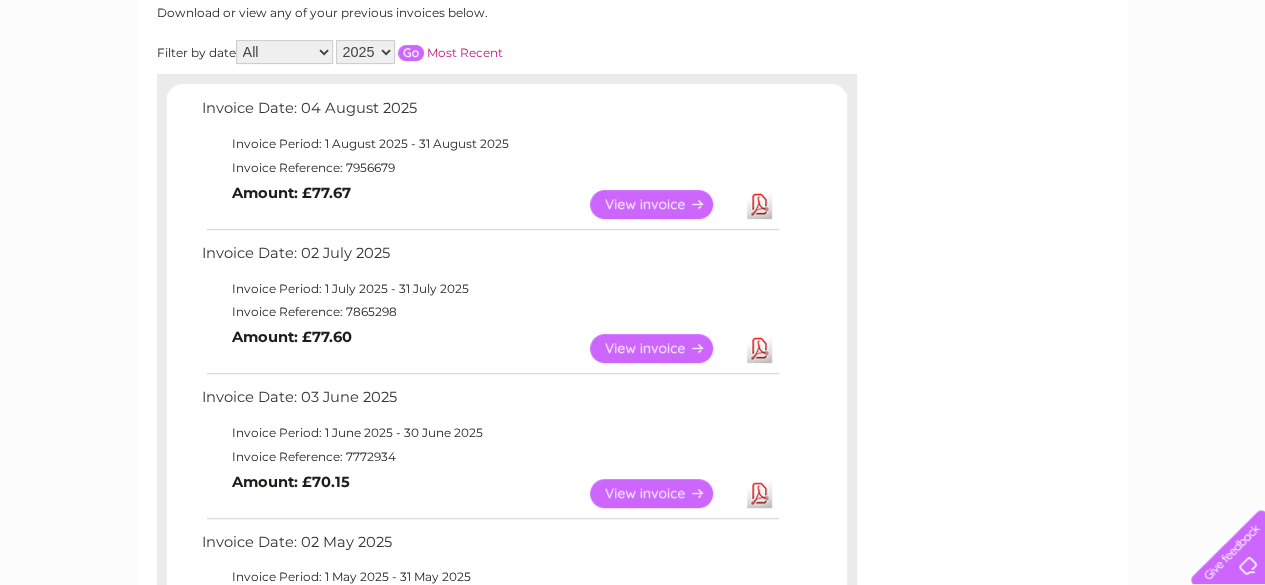 click on "View" at bounding box center (663, 493) 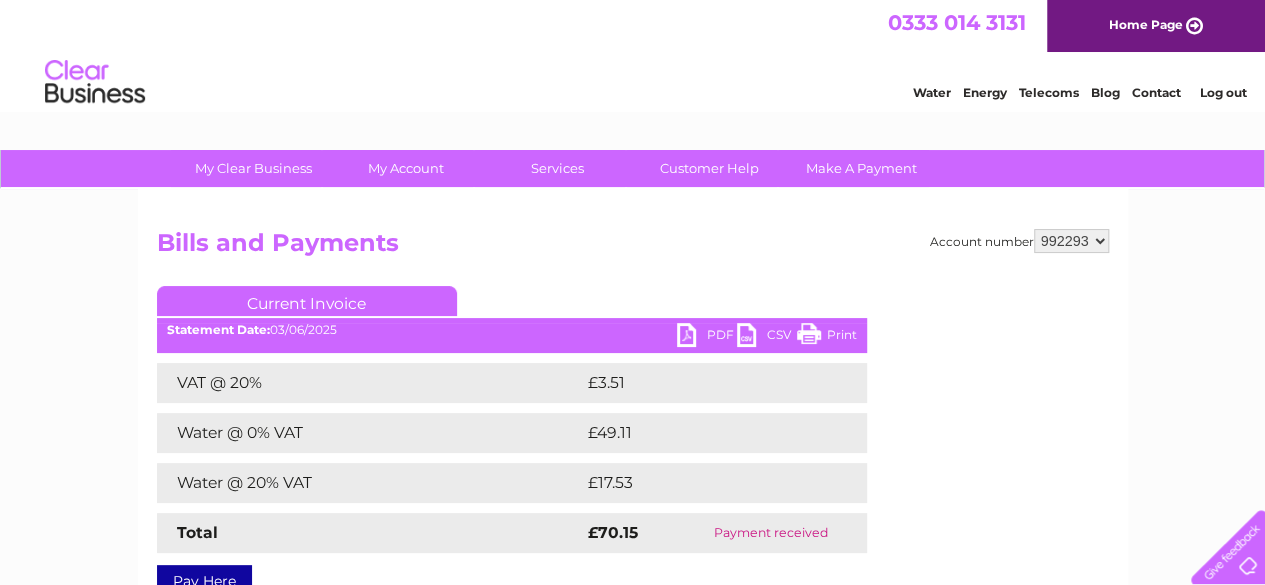 scroll, scrollTop: 0, scrollLeft: 0, axis: both 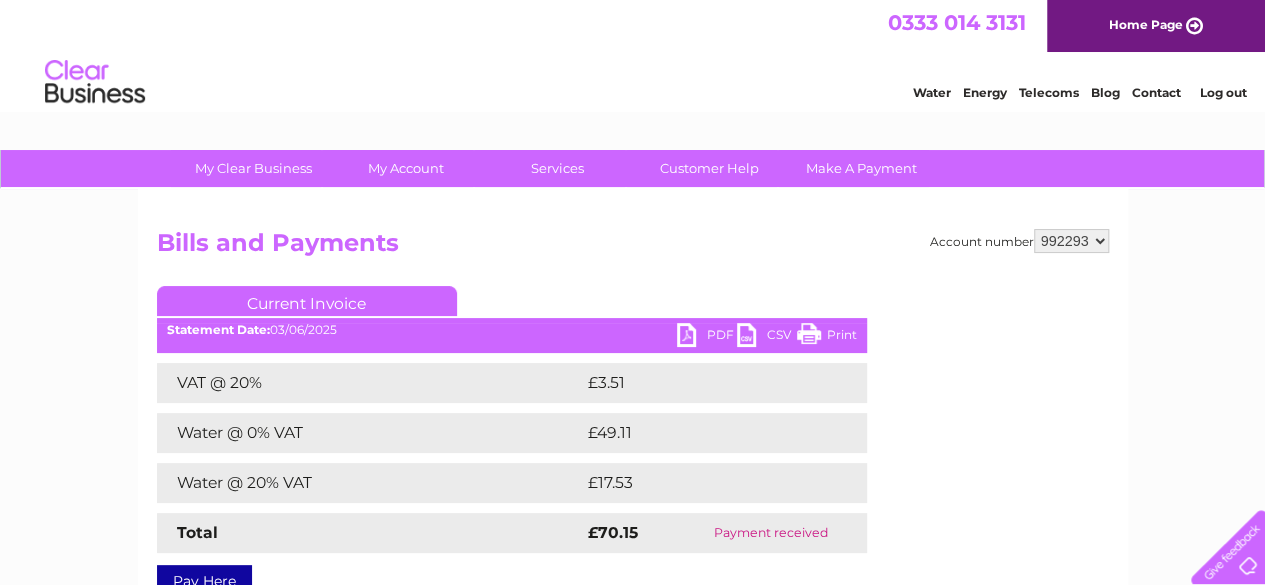 click on "CSV" at bounding box center (767, 337) 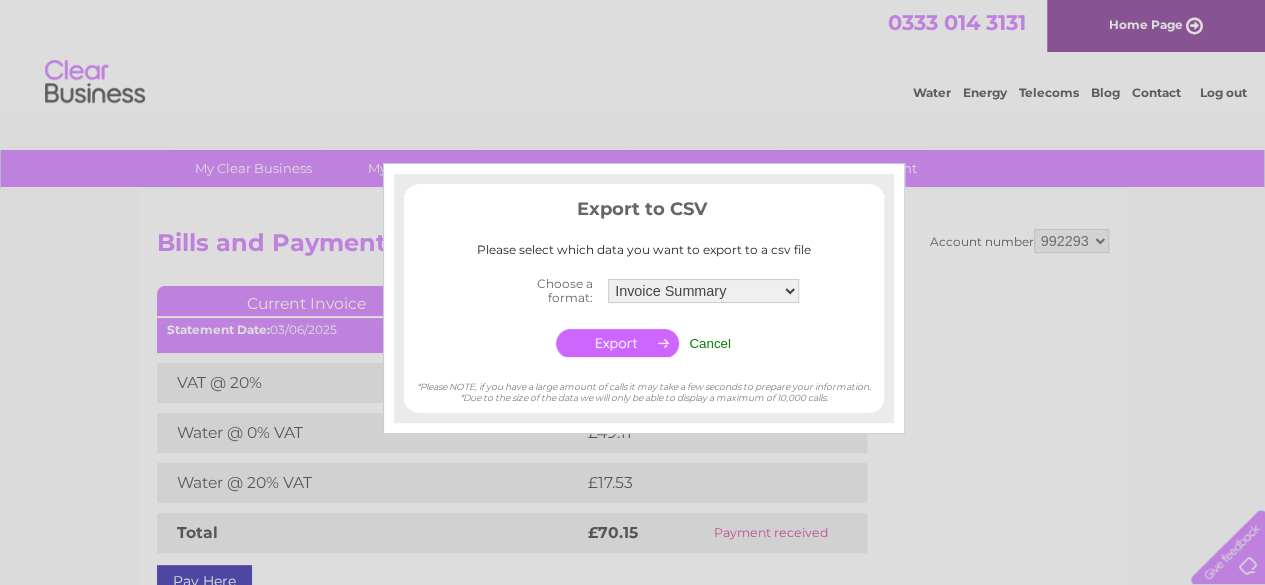 click on "Invoice Summary
Service Charge Summary" at bounding box center [703, 291] 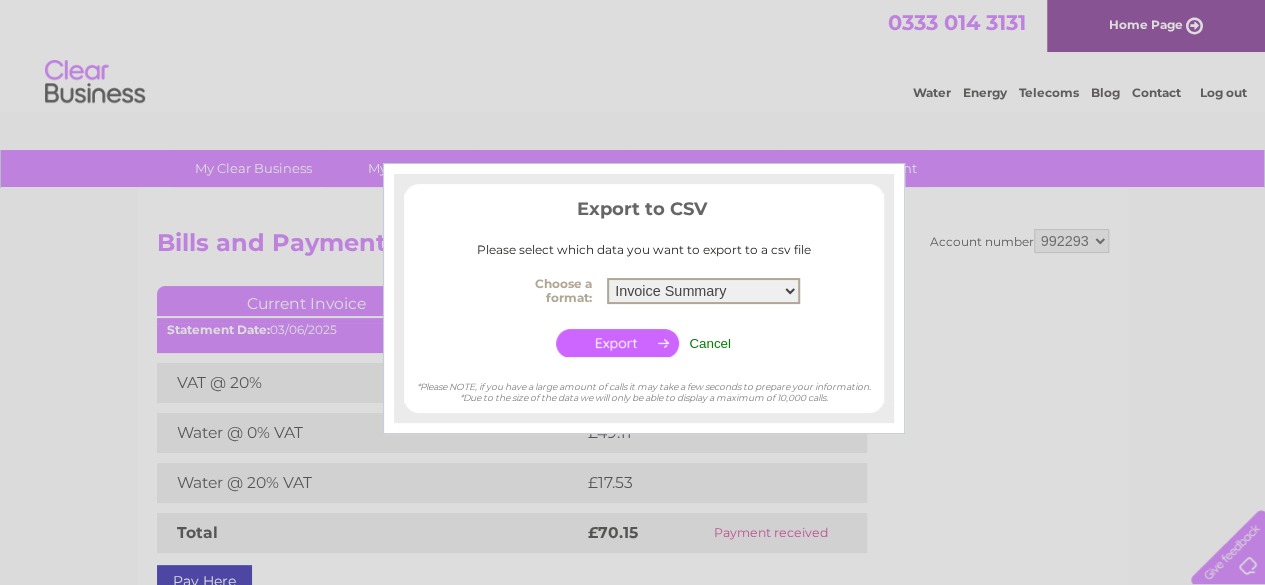 select on "4" 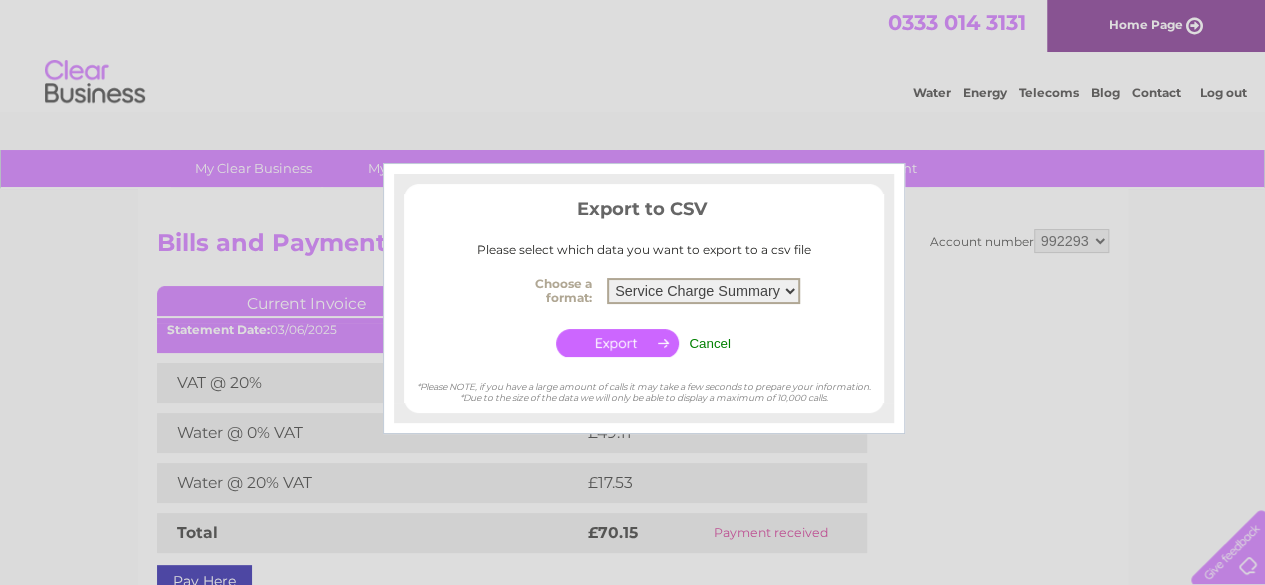 click on "Invoice Summary
Service Charge Summary" at bounding box center [703, 291] 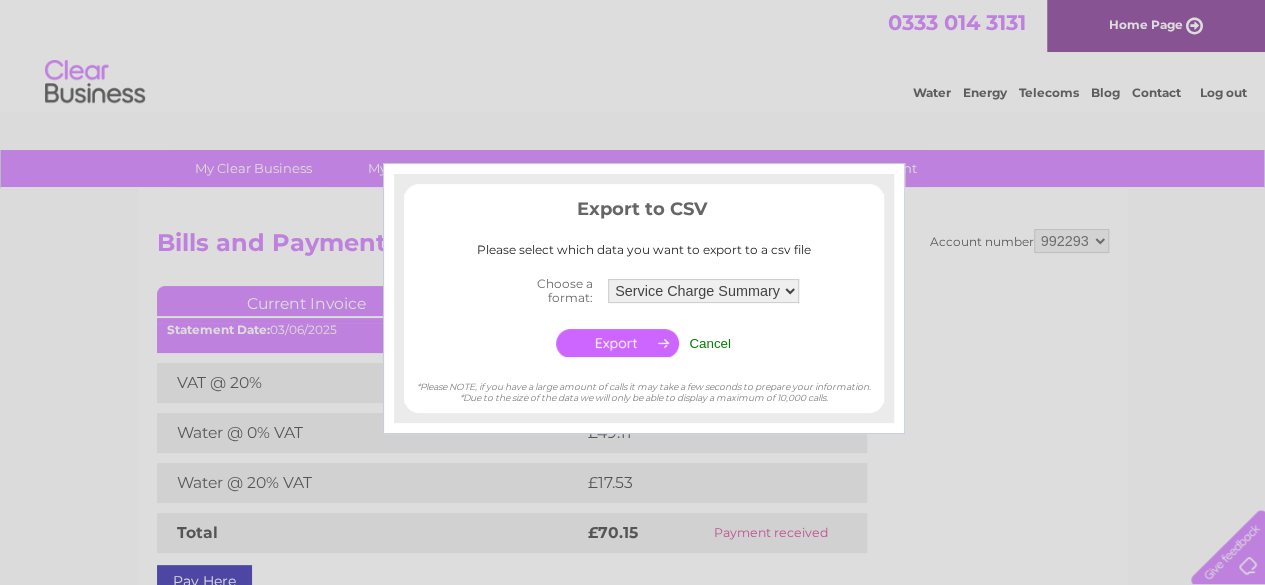 click at bounding box center (617, 343) 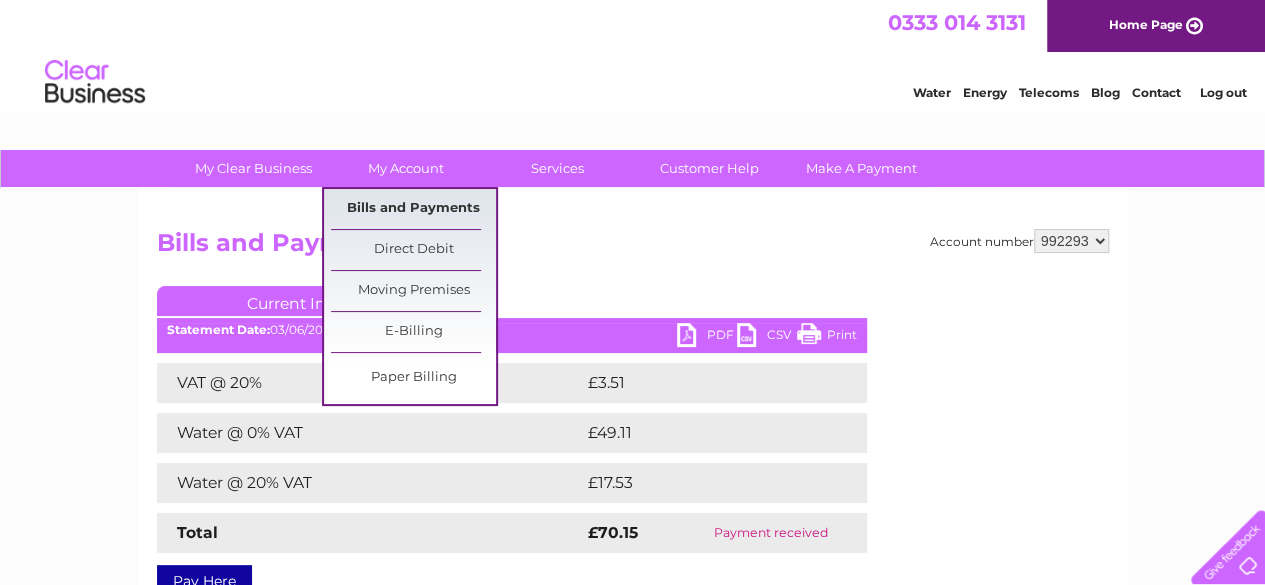 click on "Bills and Payments" at bounding box center (413, 209) 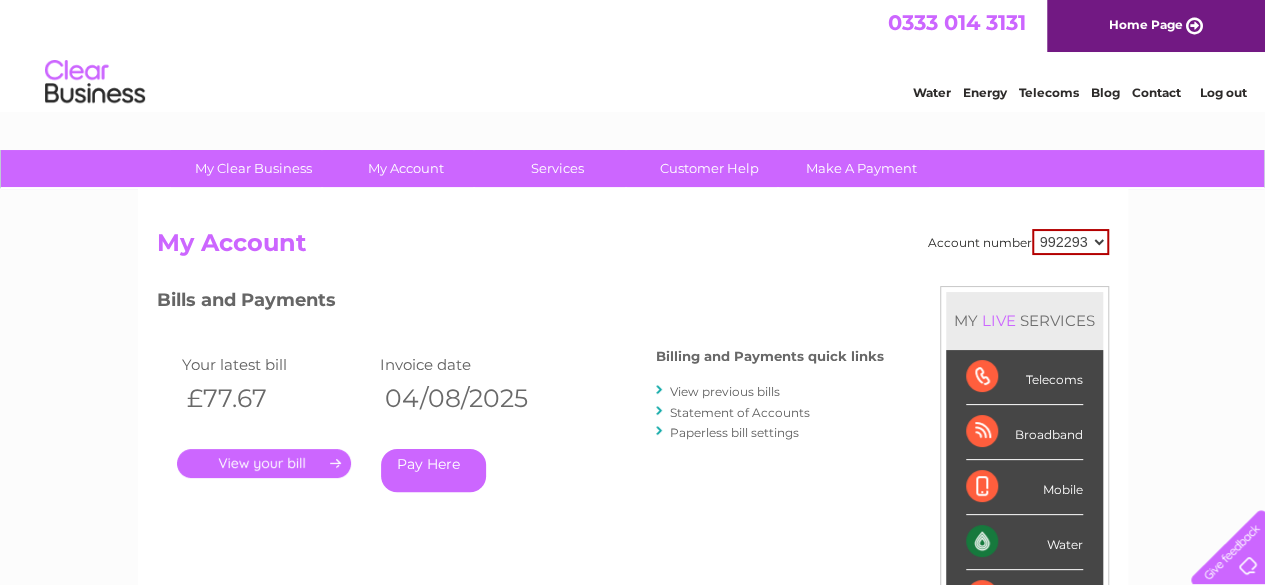 scroll, scrollTop: 0, scrollLeft: 0, axis: both 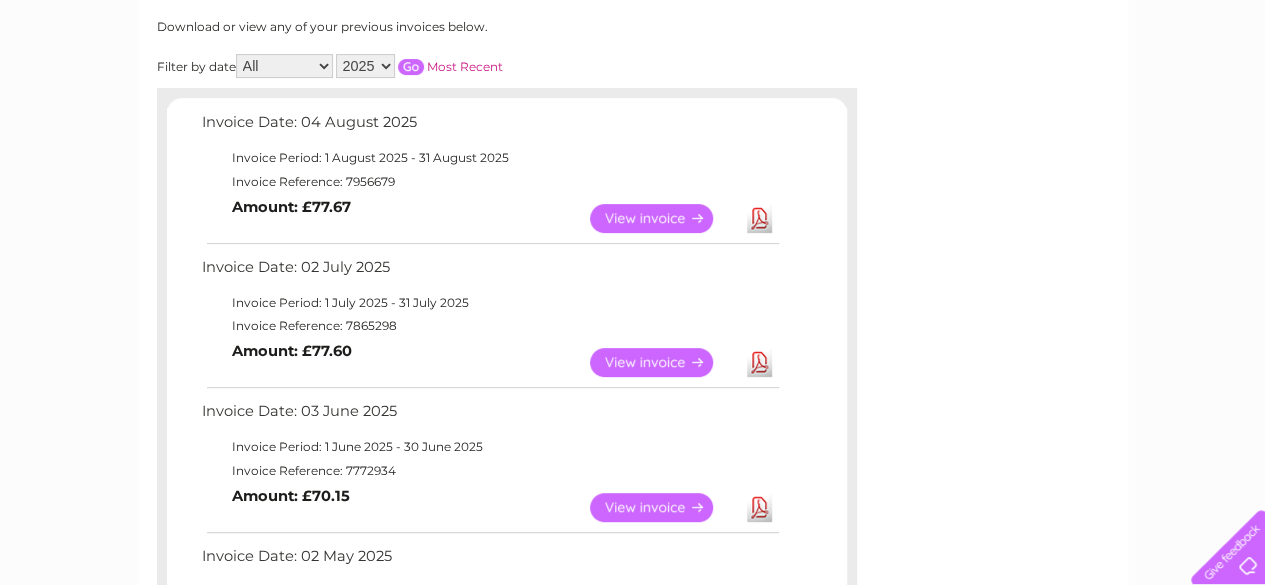 click on "View" at bounding box center (663, 362) 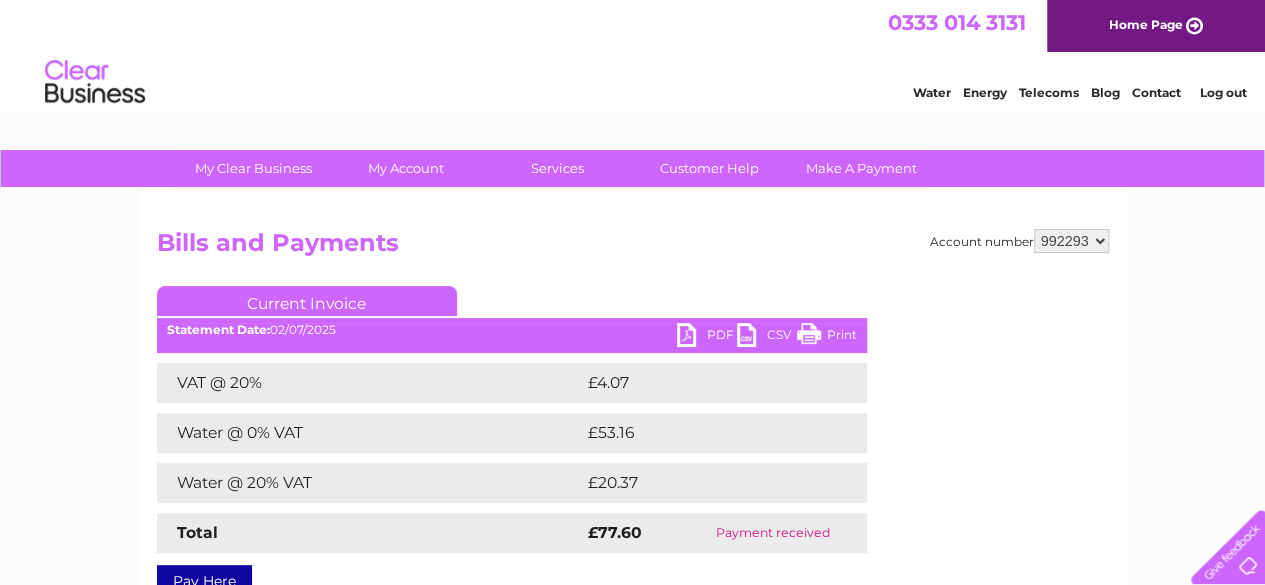 scroll, scrollTop: 0, scrollLeft: 0, axis: both 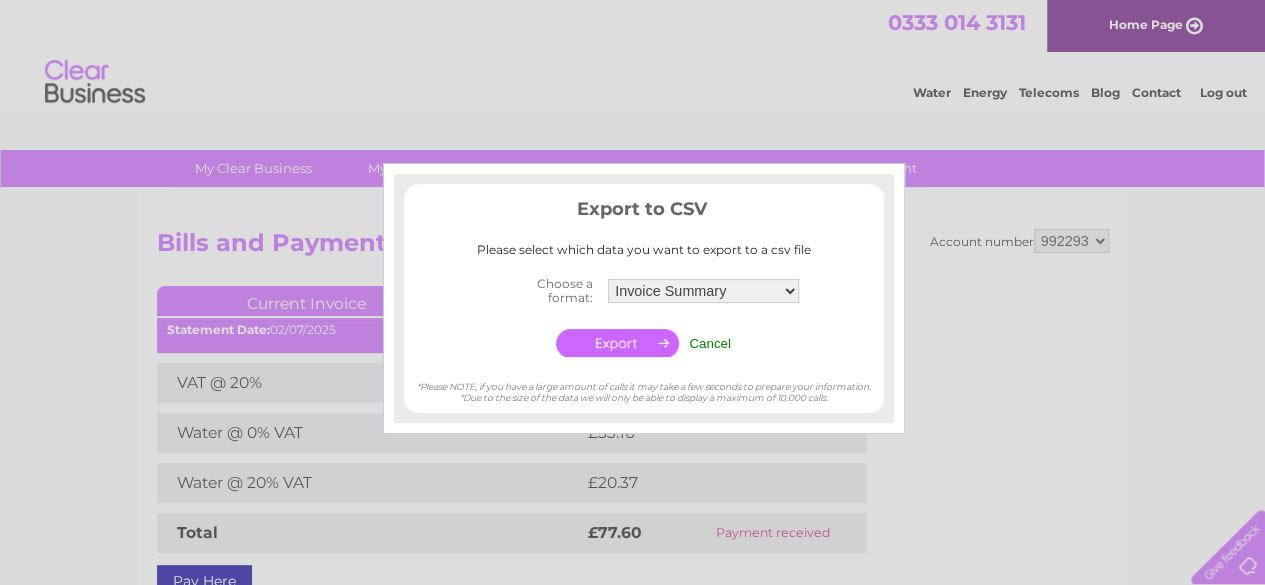 click on "Invoice Summary
Service Charge Summary" at bounding box center [703, 291] 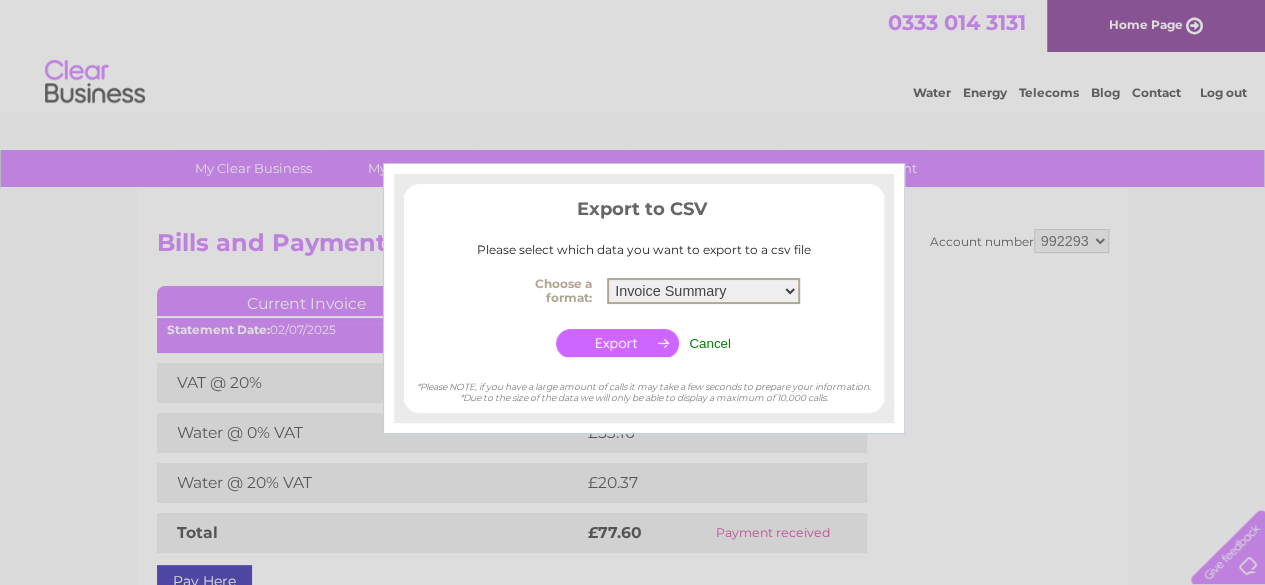select on "4" 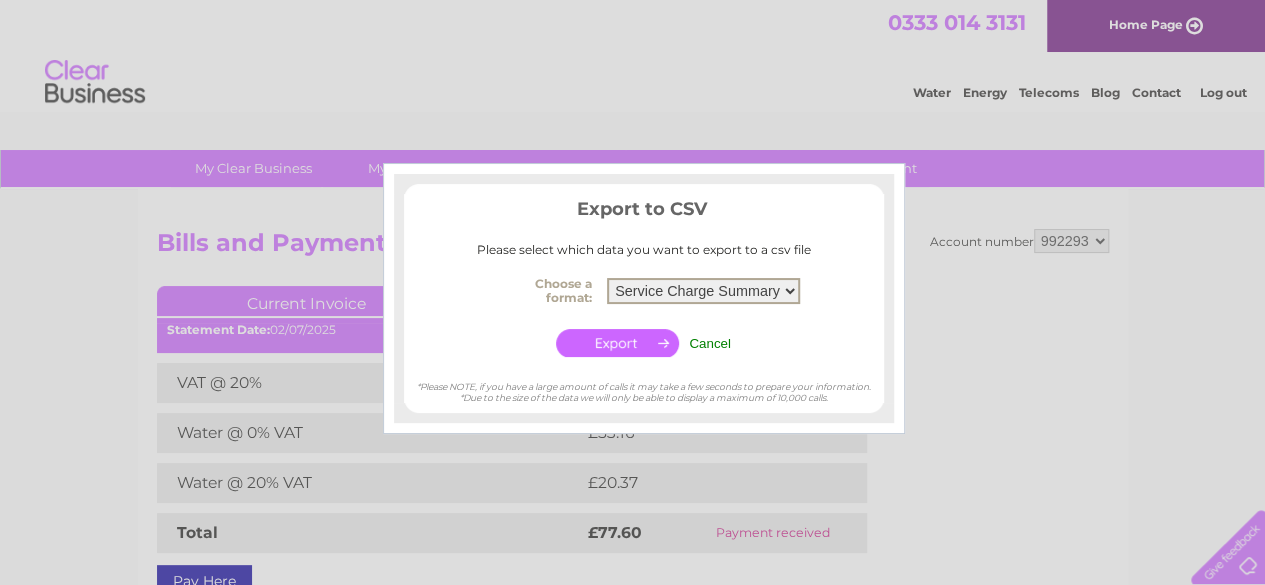 click on "Invoice Summary
Service Charge Summary" at bounding box center [703, 291] 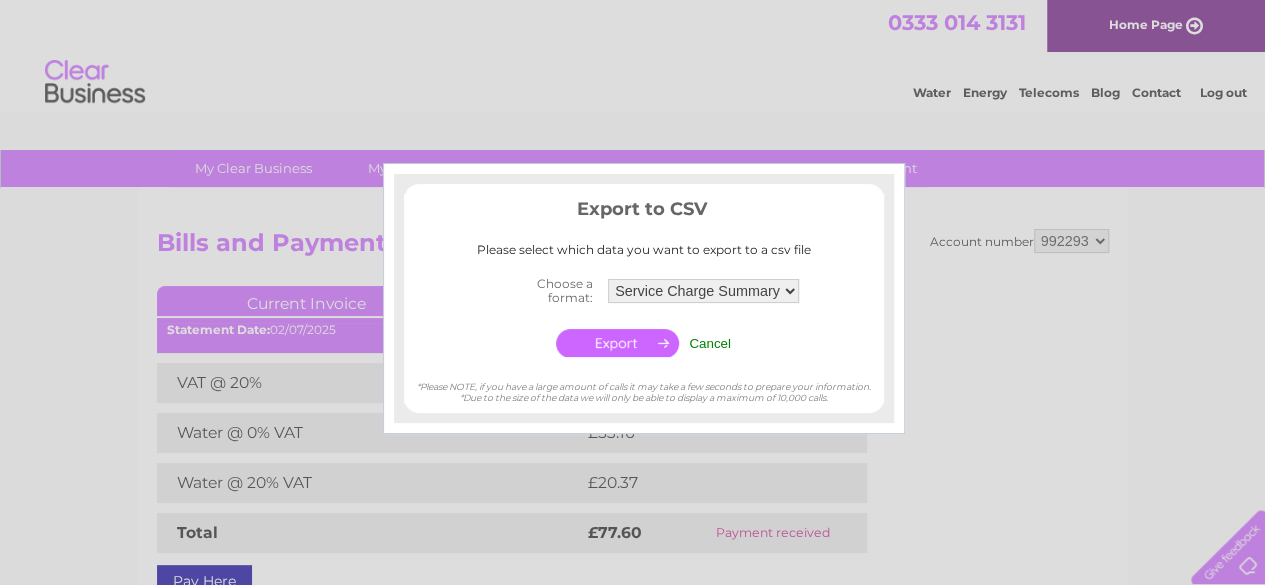click at bounding box center (617, 343) 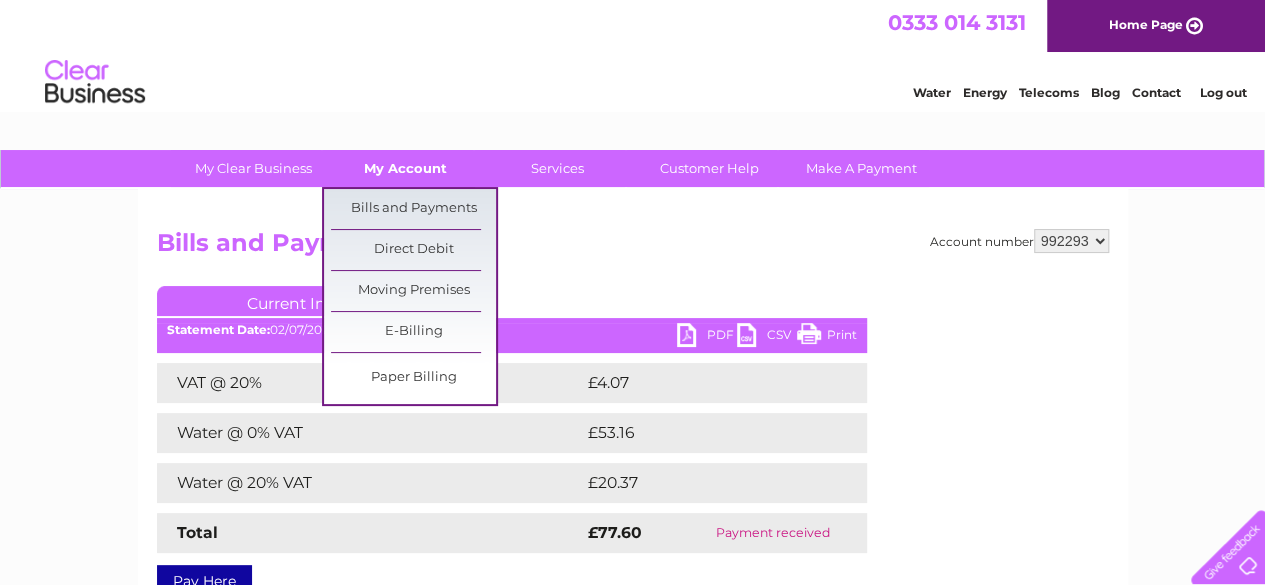 click on "My Account" at bounding box center [405, 168] 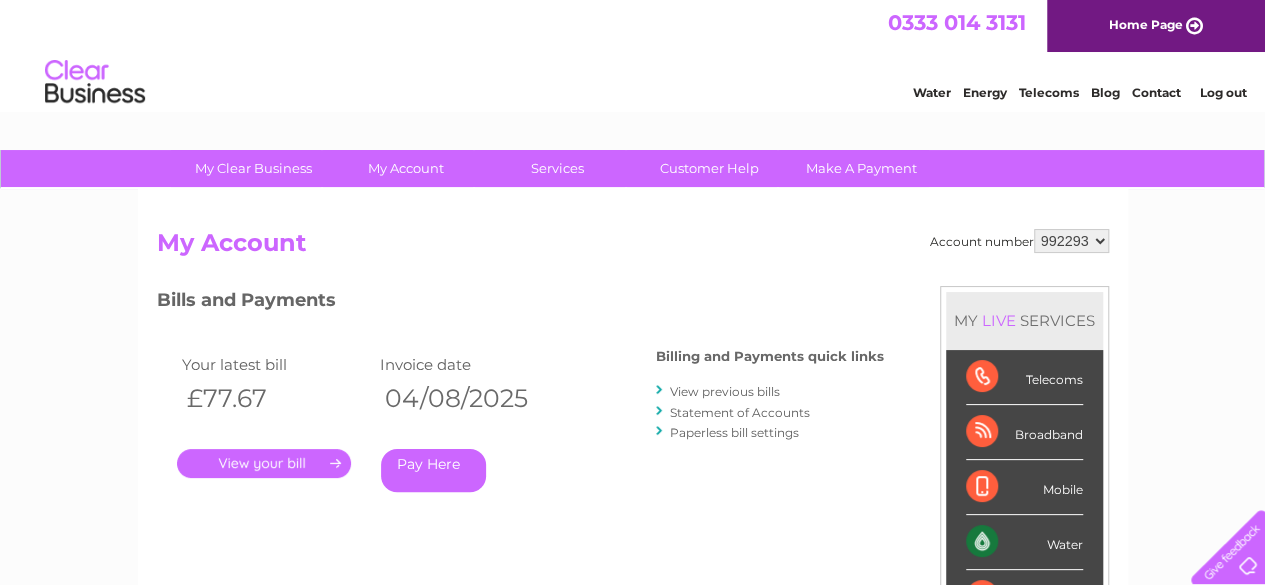 scroll, scrollTop: 0, scrollLeft: 0, axis: both 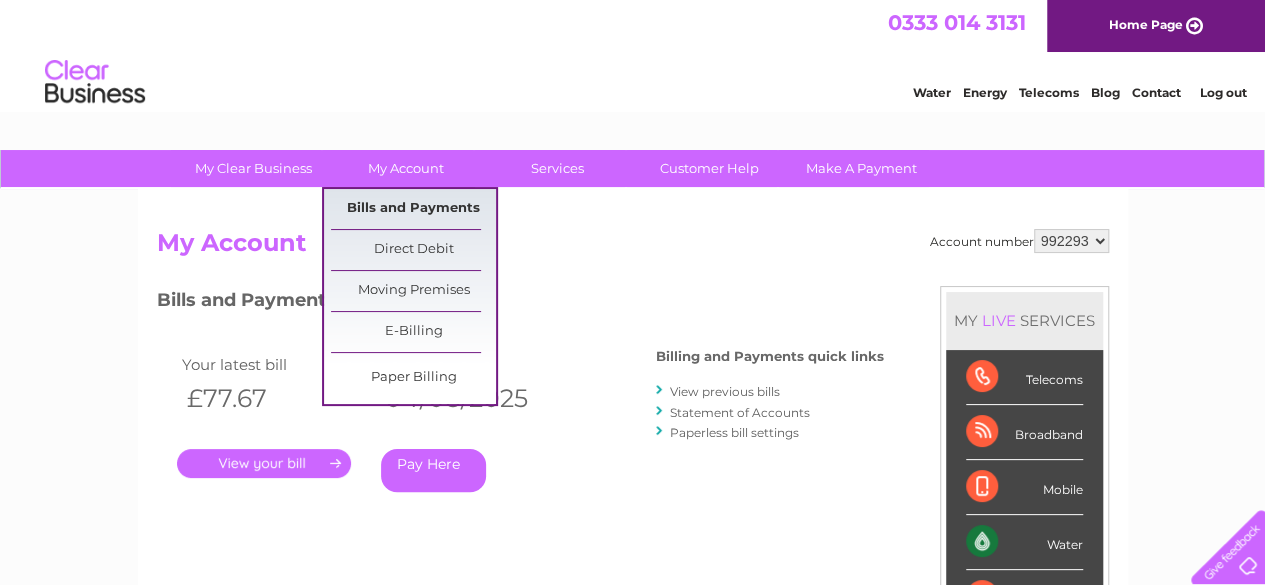 click on "Bills and Payments" at bounding box center (413, 209) 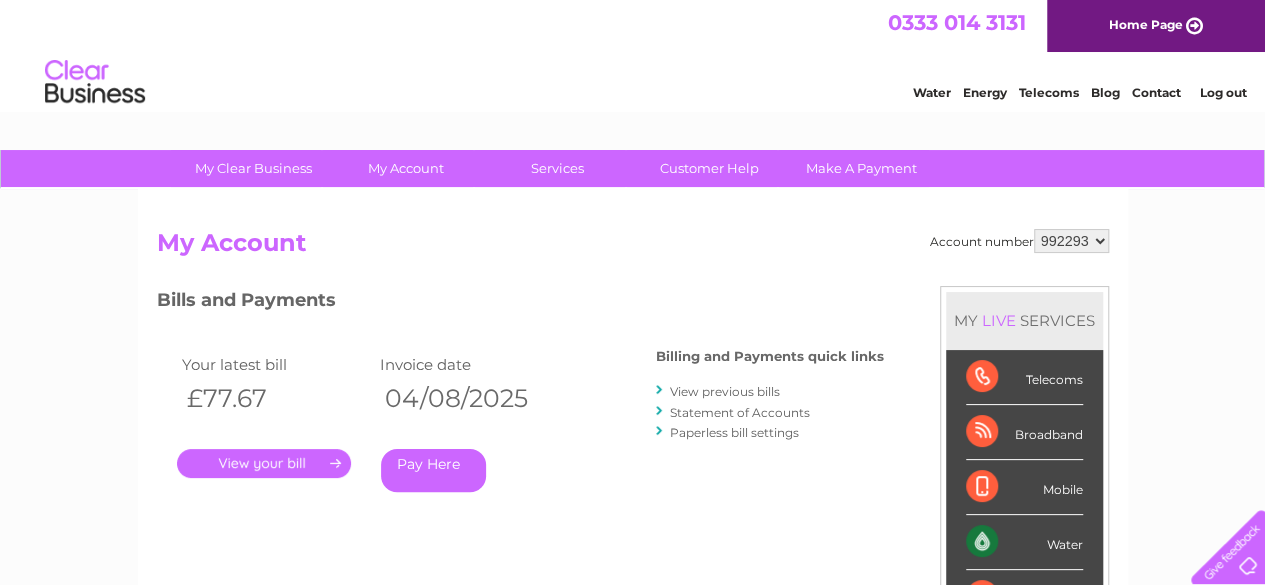 scroll, scrollTop: 0, scrollLeft: 0, axis: both 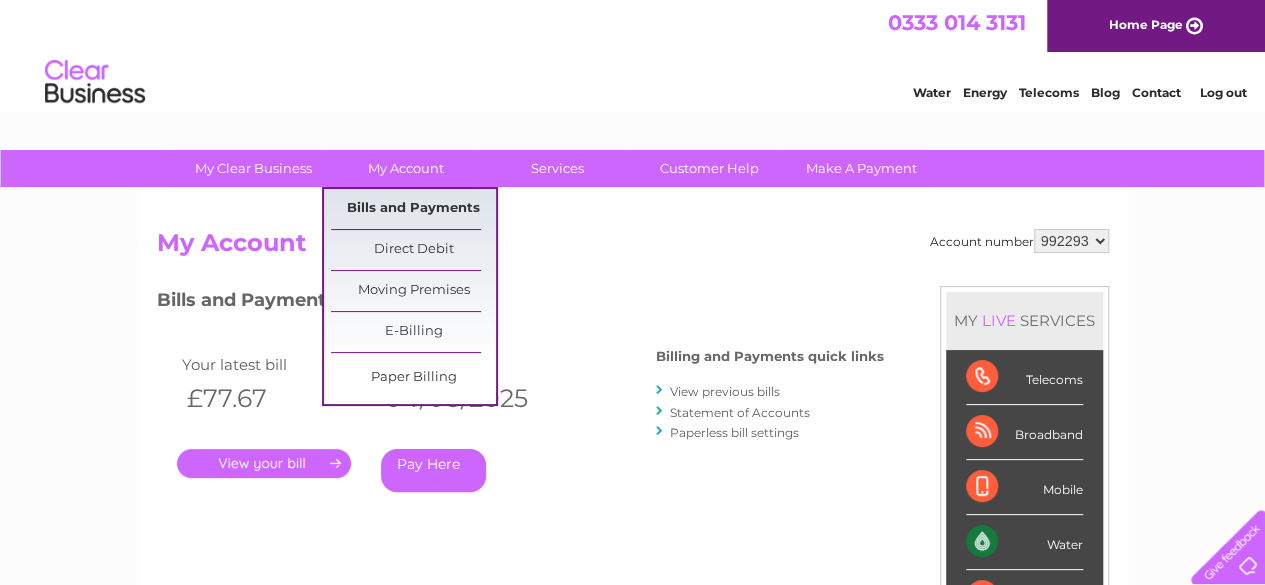 click on "Bills and Payments" at bounding box center [413, 209] 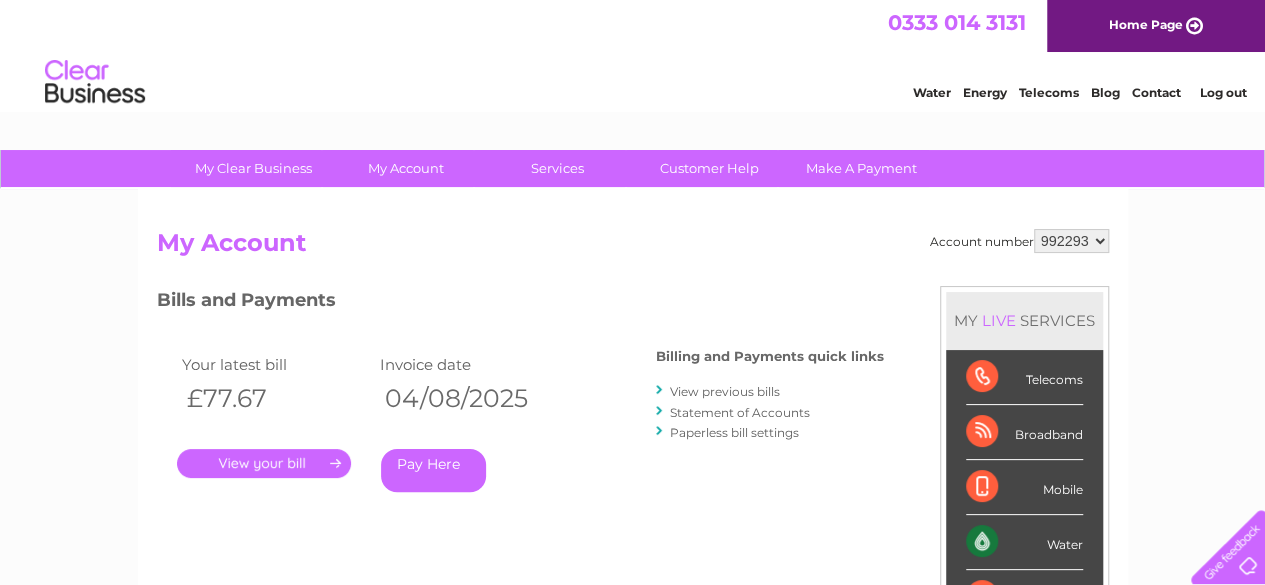 click on "View previous bills" at bounding box center (725, 391) 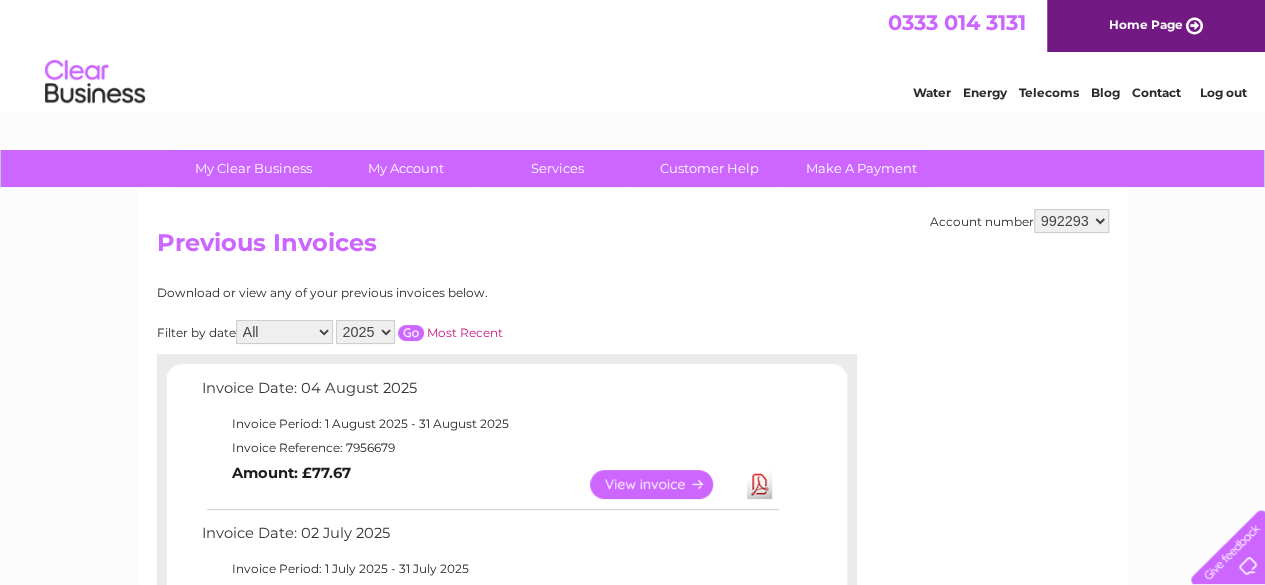 scroll, scrollTop: 0, scrollLeft: 0, axis: both 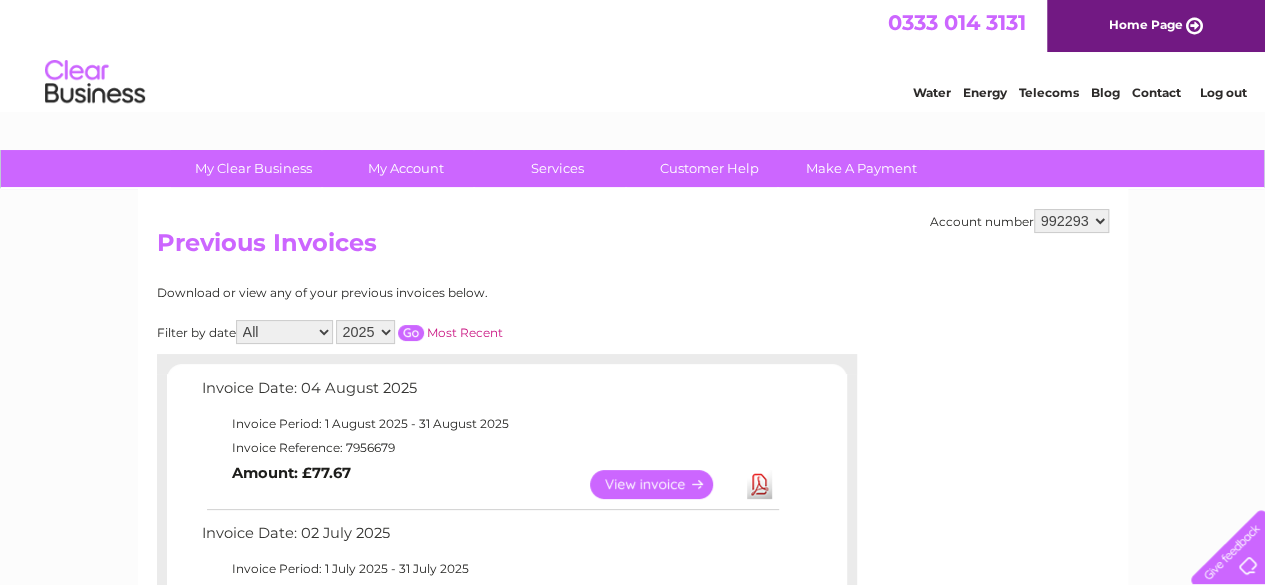 click on "View" at bounding box center [663, 484] 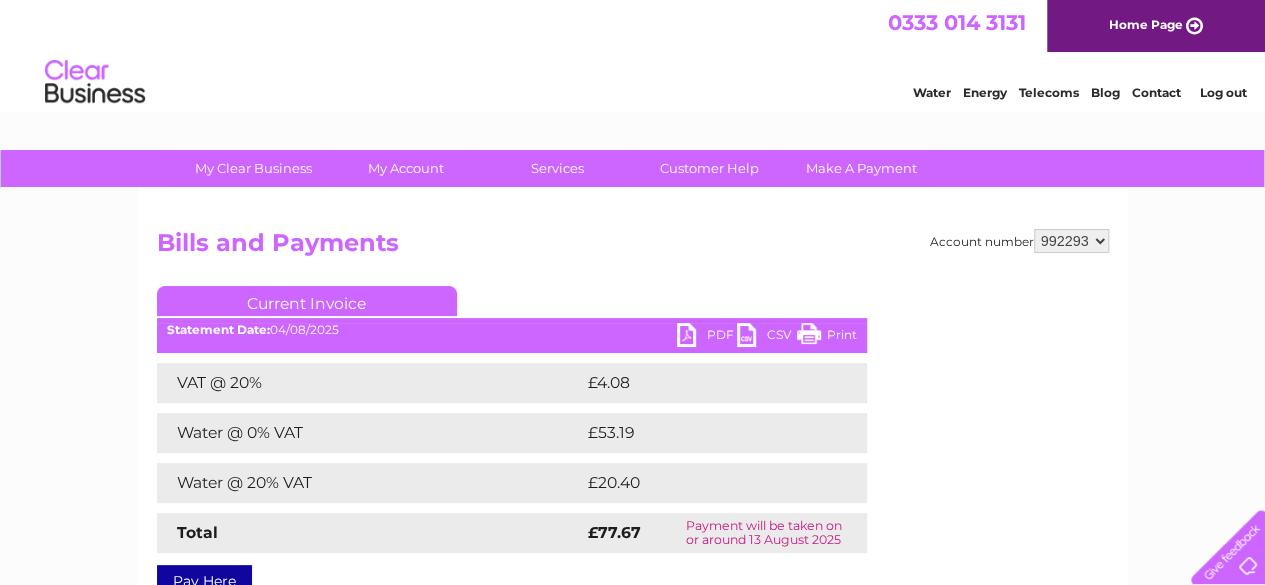 scroll, scrollTop: 0, scrollLeft: 0, axis: both 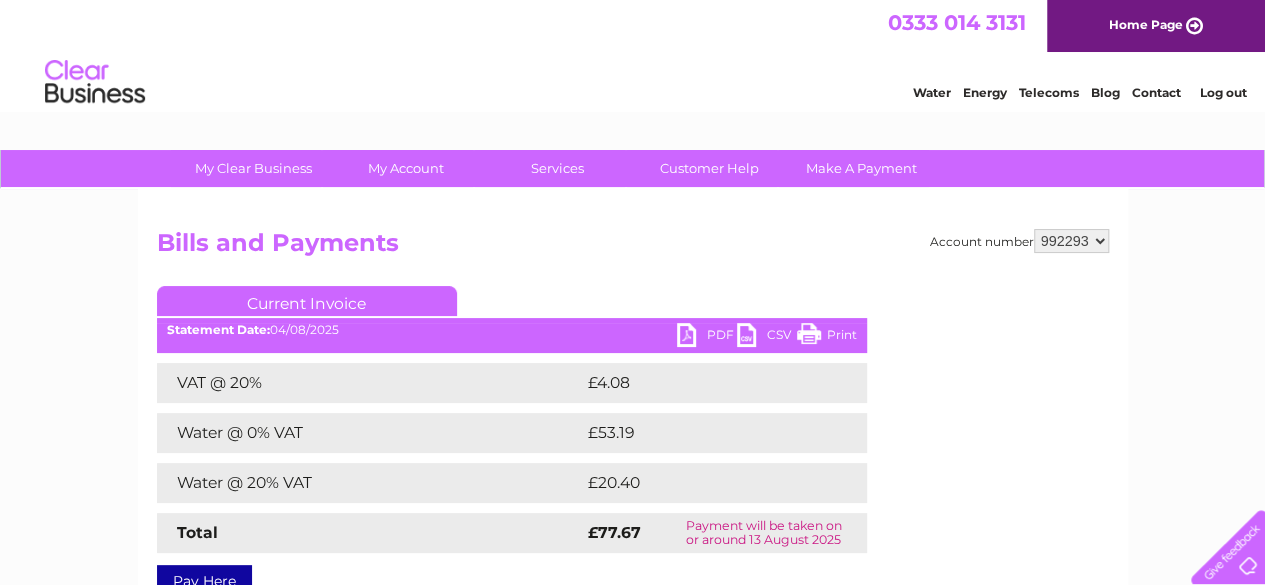 click on "CSV" at bounding box center (767, 337) 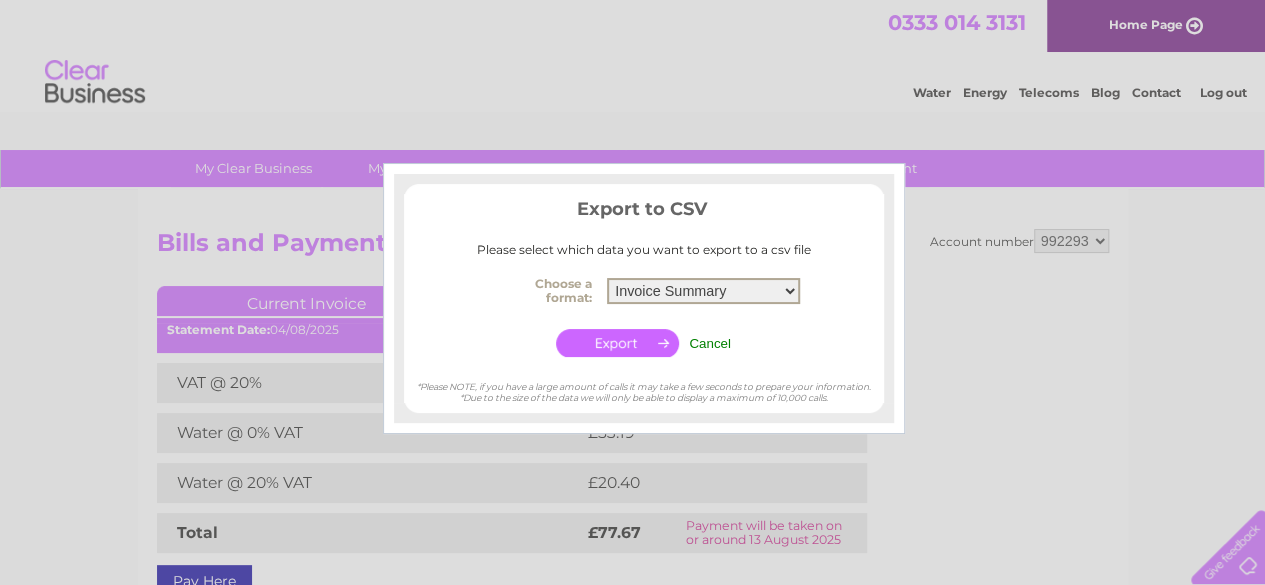 click on "Invoice Summary
Service Charge Summary" at bounding box center [703, 291] 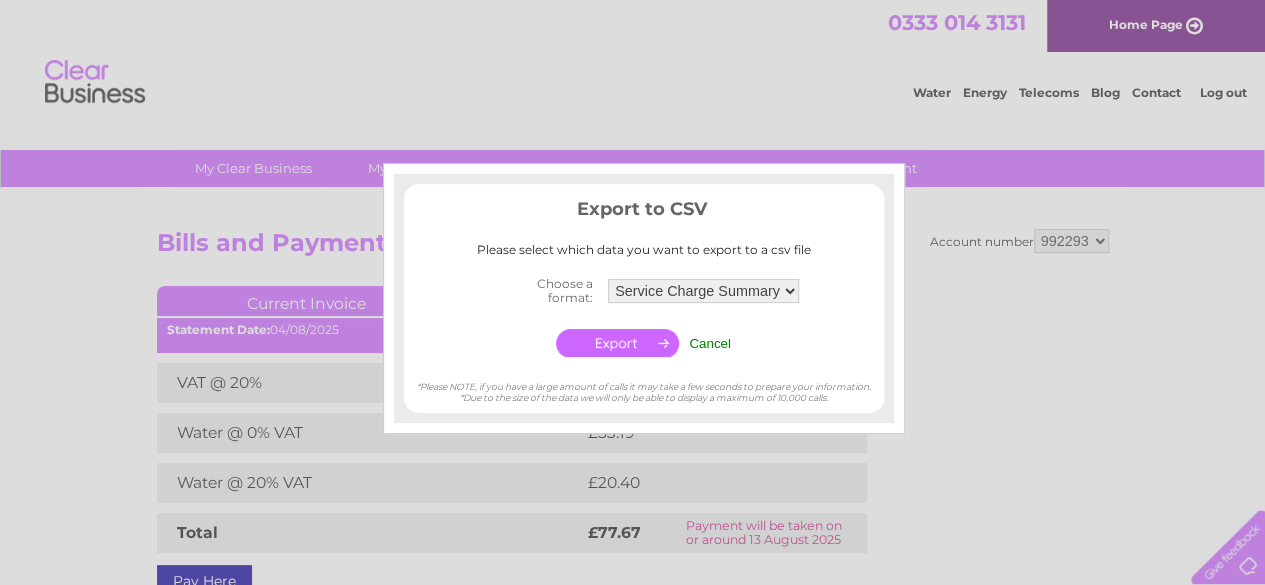 click at bounding box center (617, 343) 